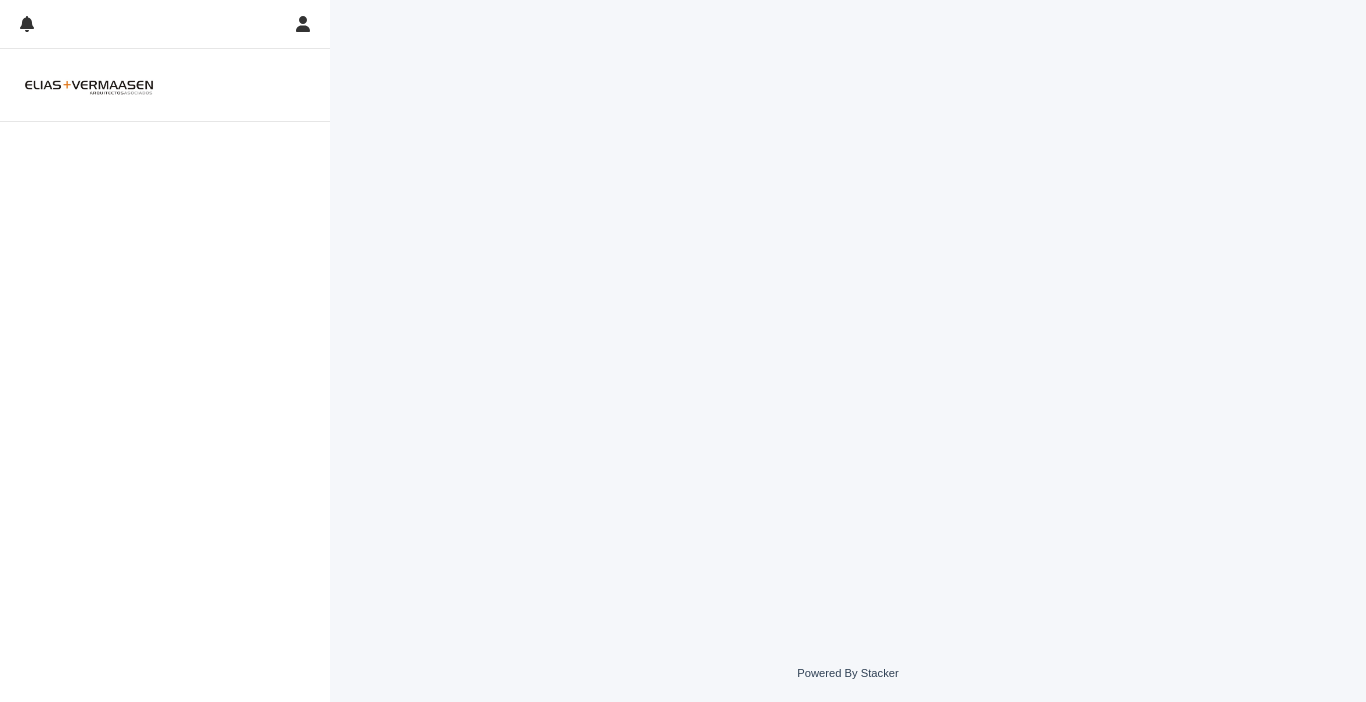 scroll, scrollTop: 0, scrollLeft: 0, axis: both 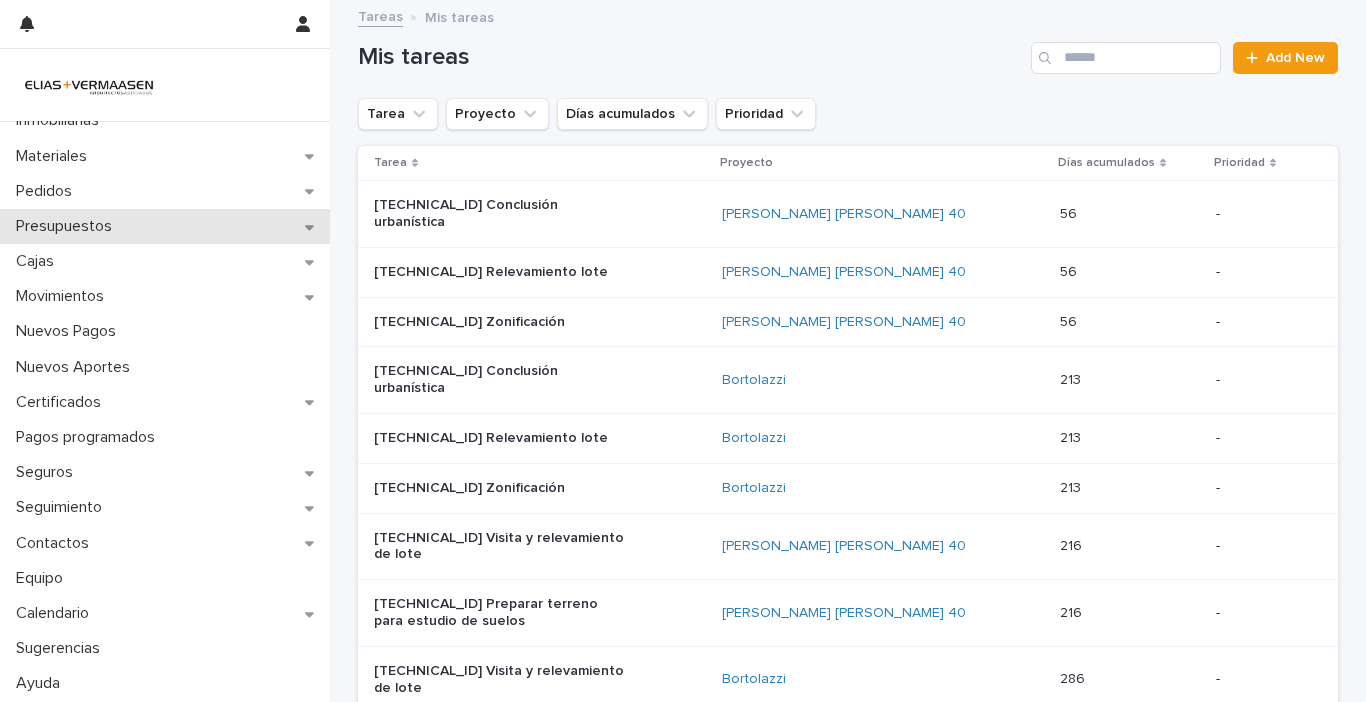 click on "Presupuestos" at bounding box center (68, 226) 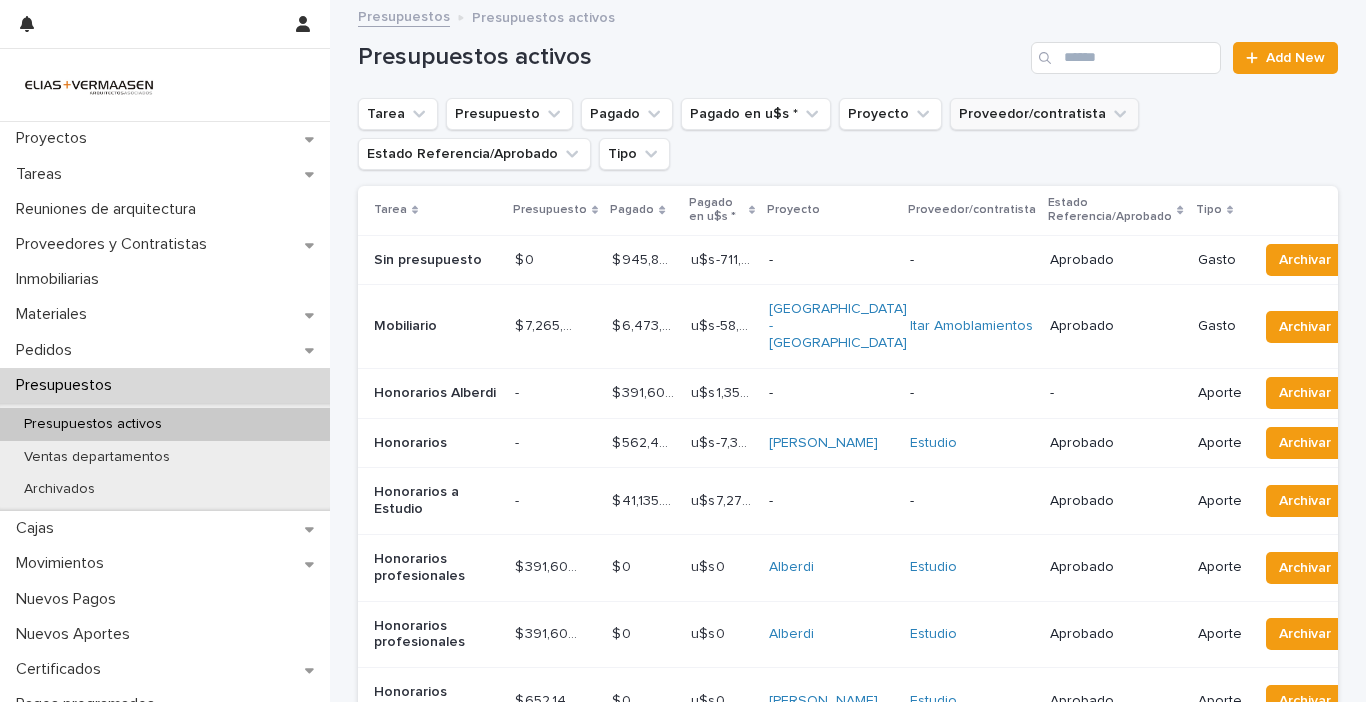 click 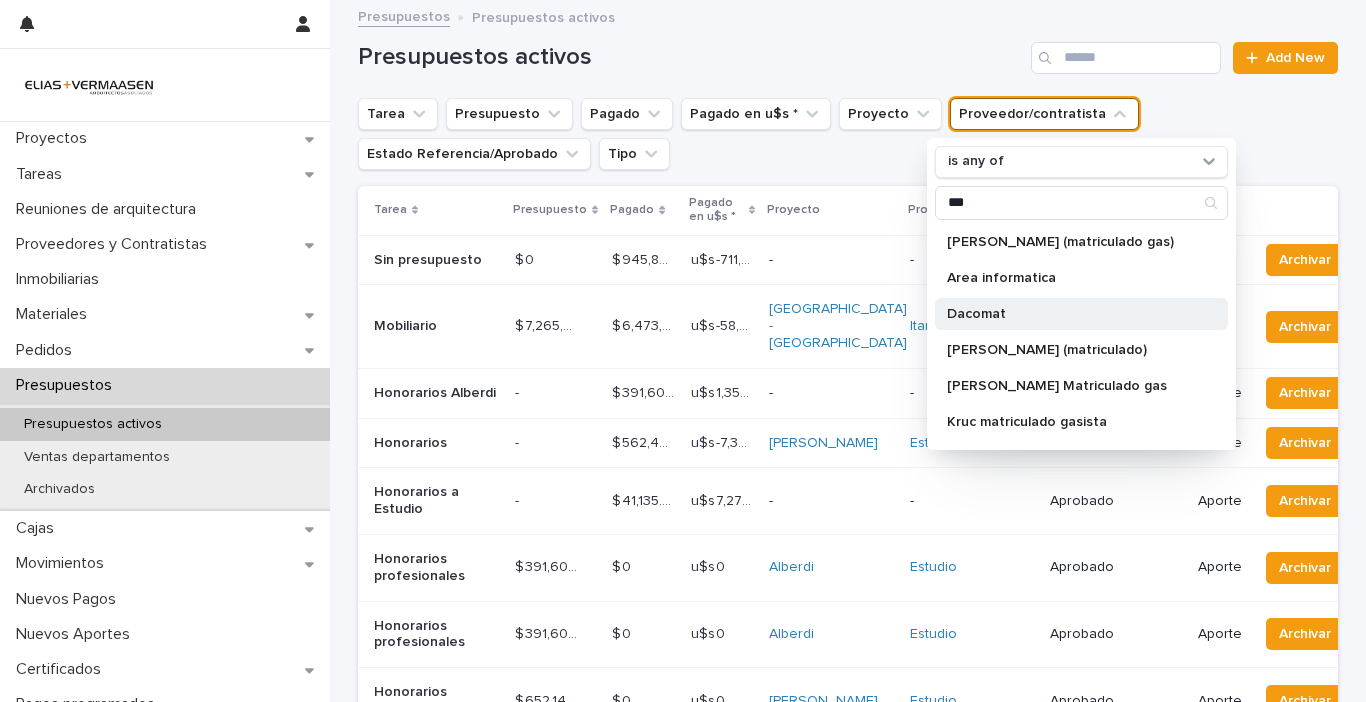 scroll, scrollTop: 100, scrollLeft: 0, axis: vertical 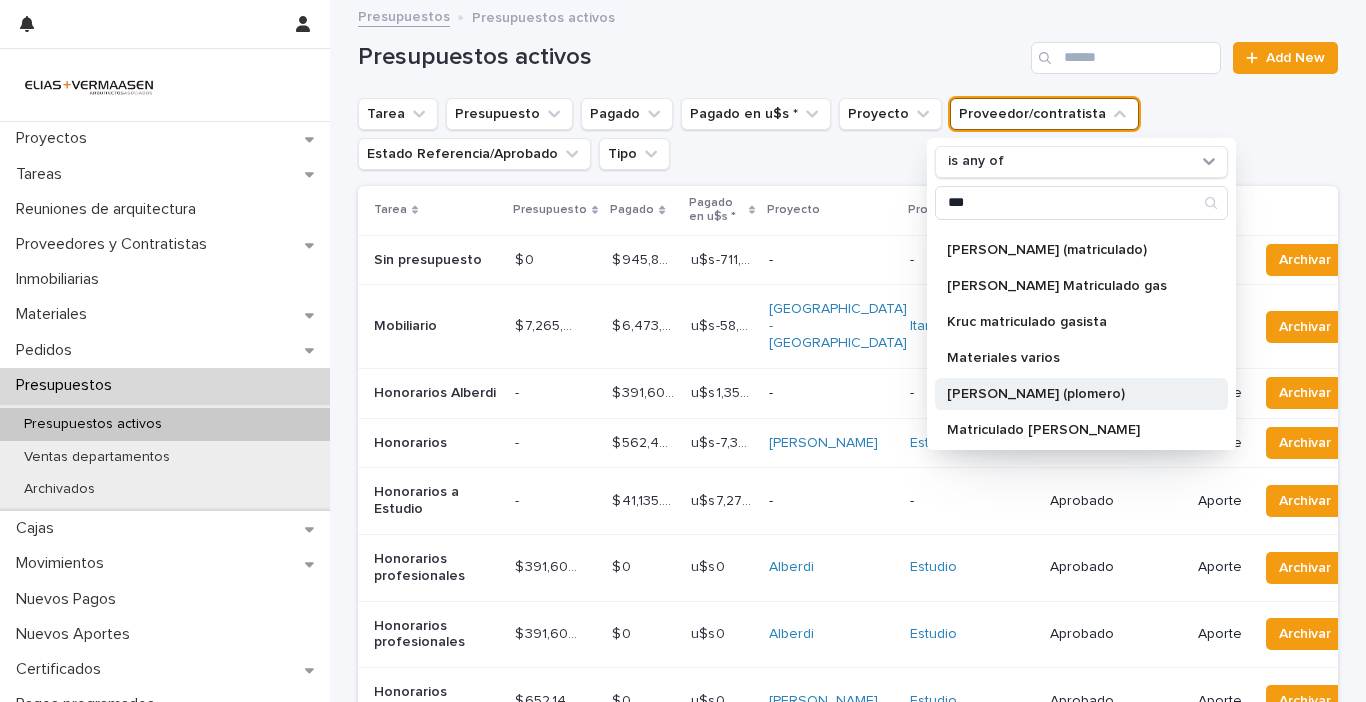 type on "***" 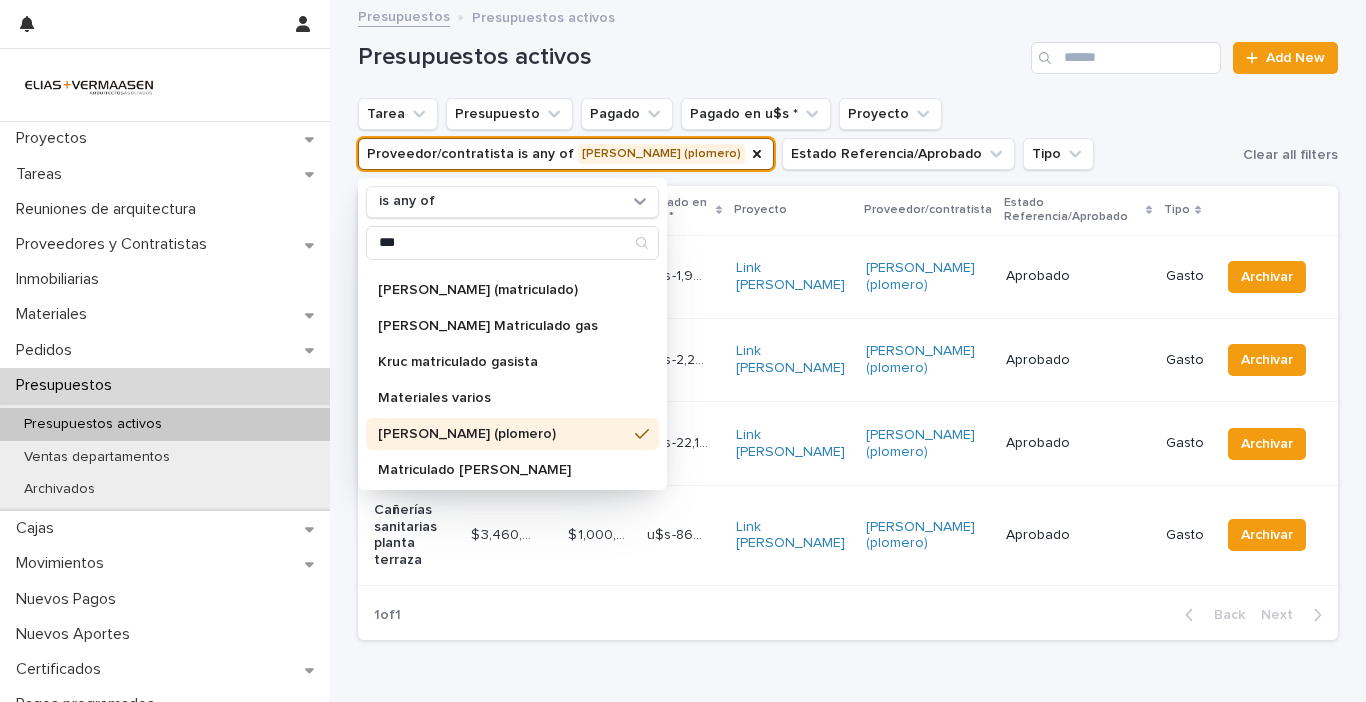 click on "Presupuestos Presupuestos activos" at bounding box center [848, 18] 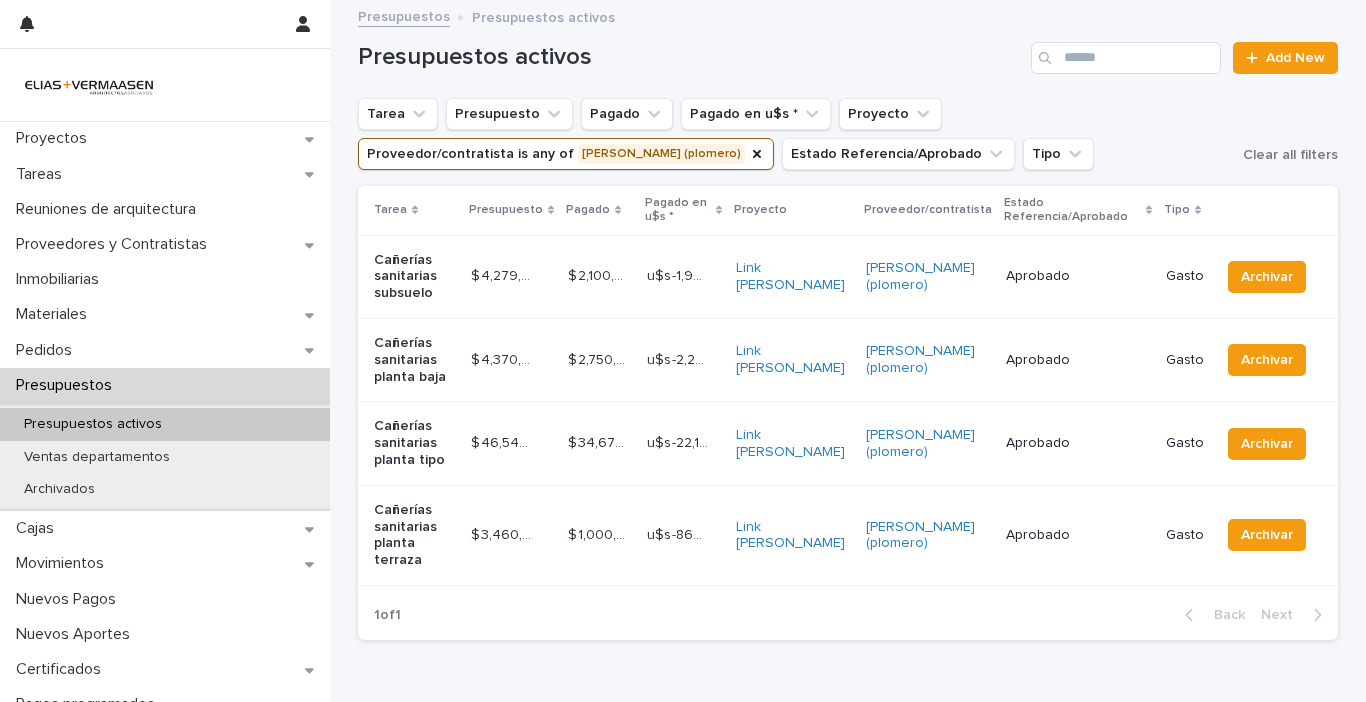 click on "Cañerías sanitarias subsuelo" at bounding box center (414, 277) 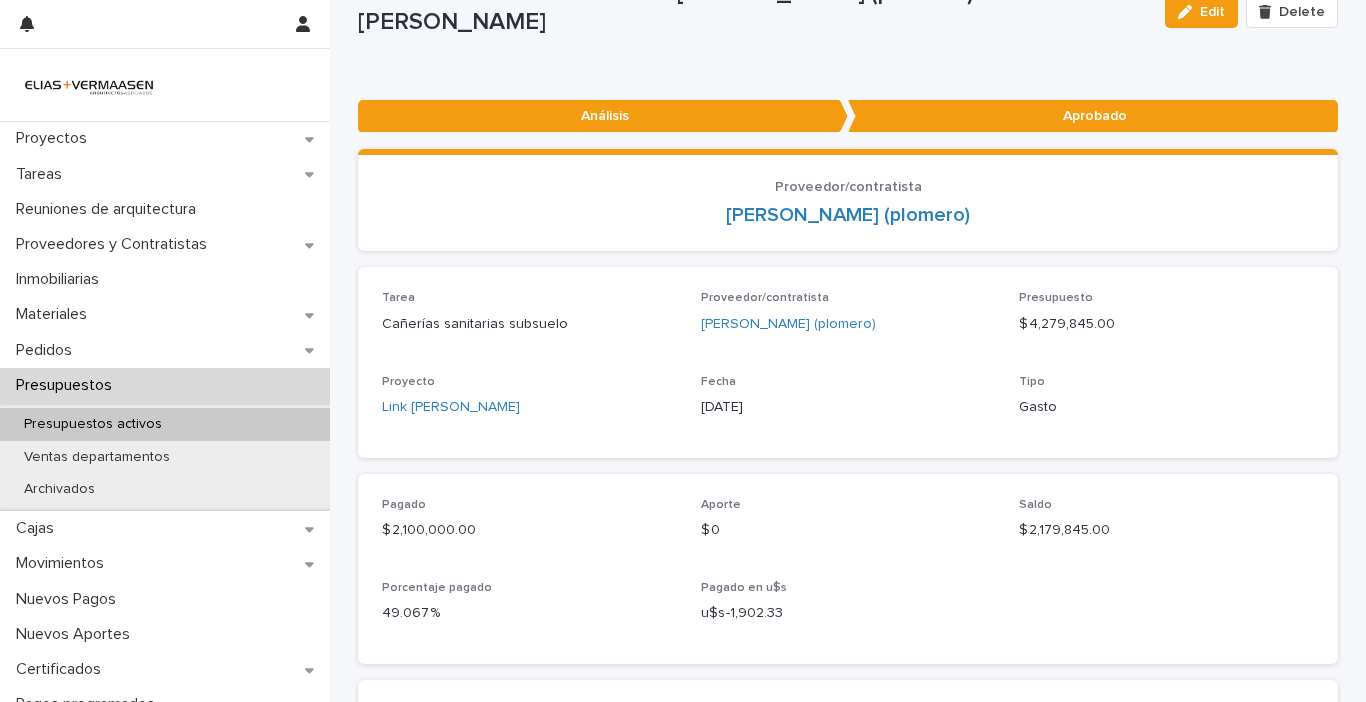 scroll, scrollTop: 200, scrollLeft: 0, axis: vertical 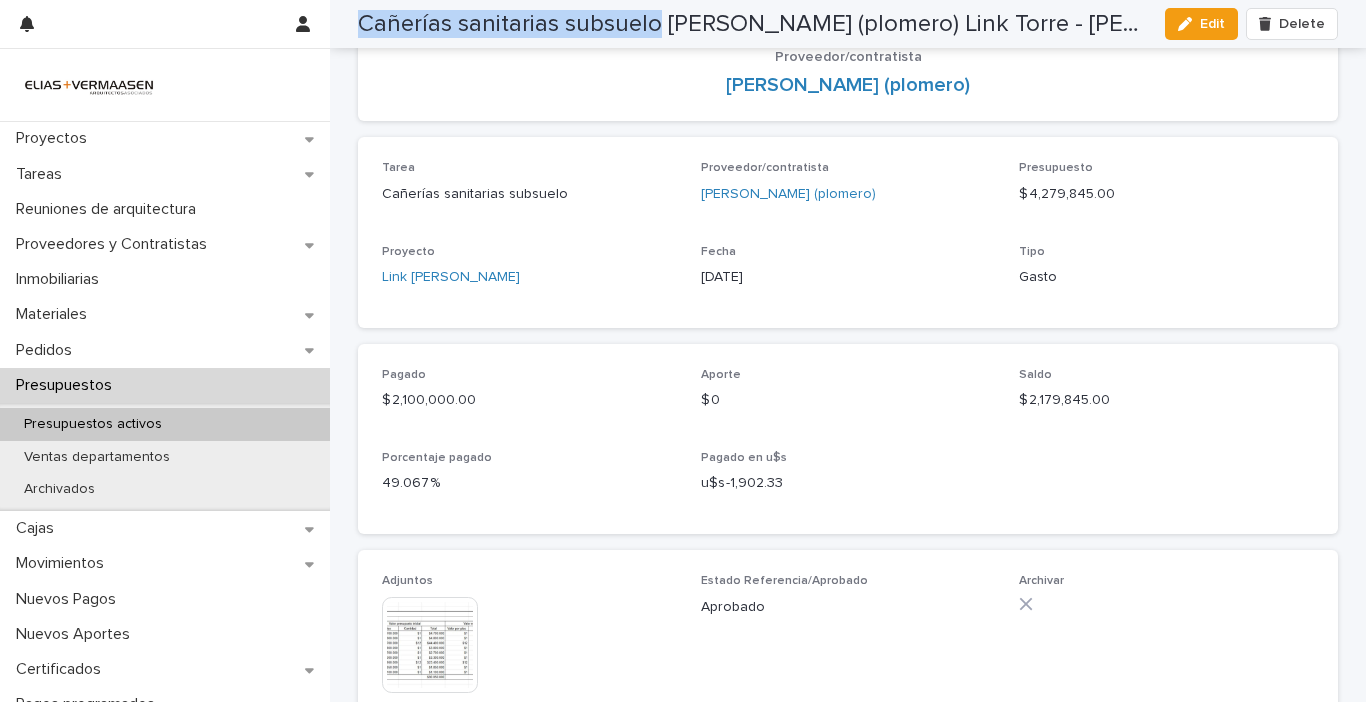 drag, startPoint x: 358, startPoint y: 26, endPoint x: 650, endPoint y: 22, distance: 292.0274 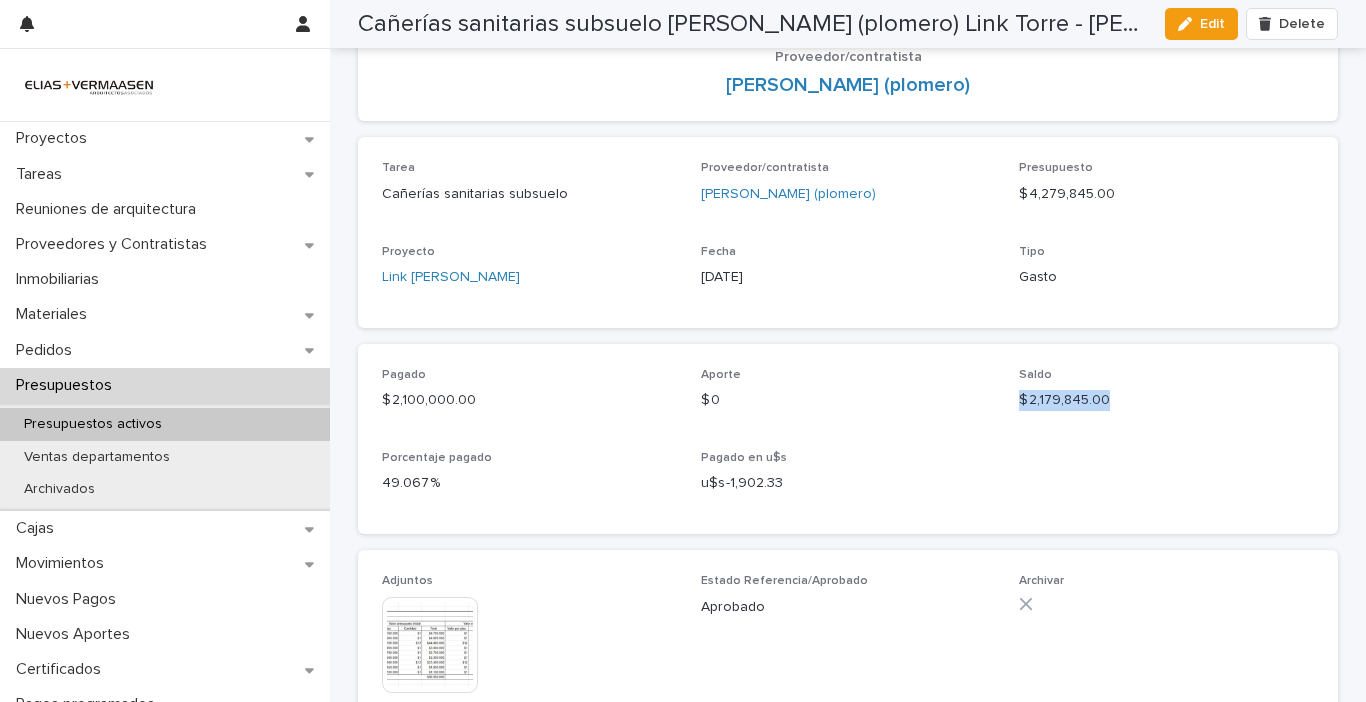 drag, startPoint x: 1012, startPoint y: 397, endPoint x: 1095, endPoint y: 400, distance: 83.0542 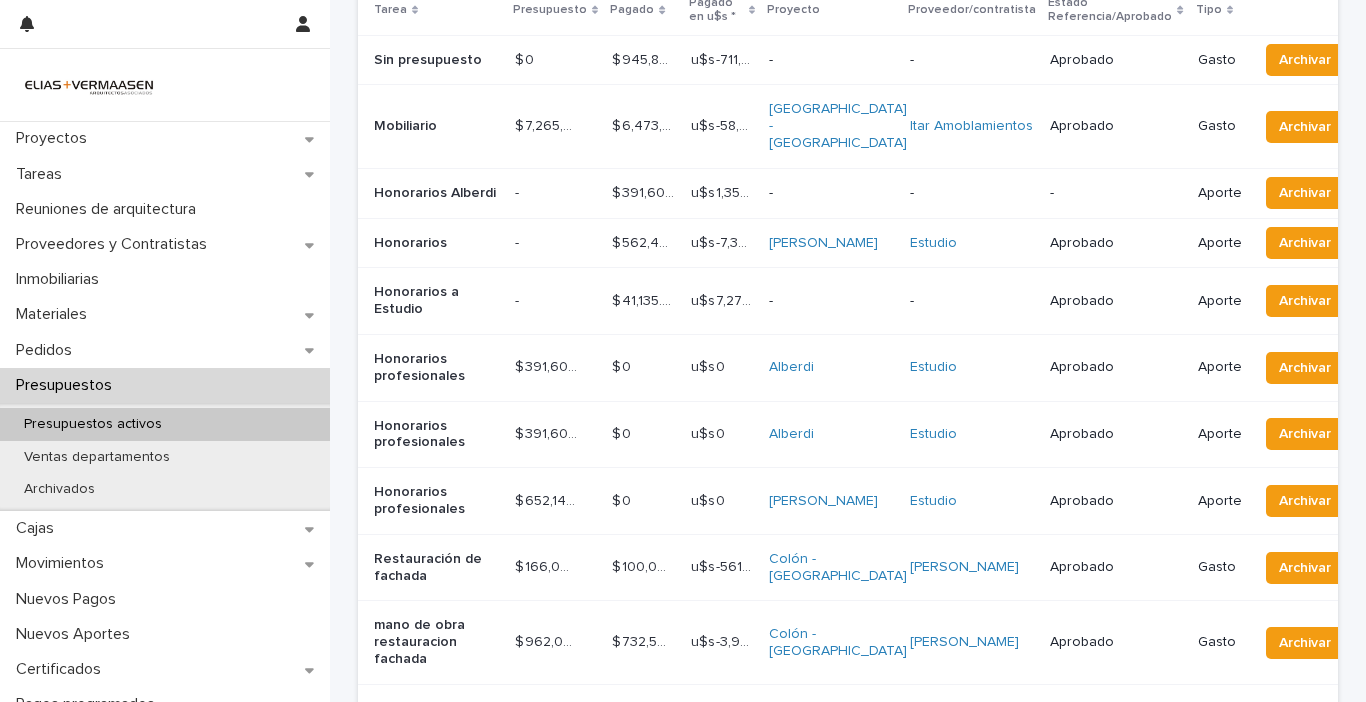 scroll, scrollTop: 0, scrollLeft: 0, axis: both 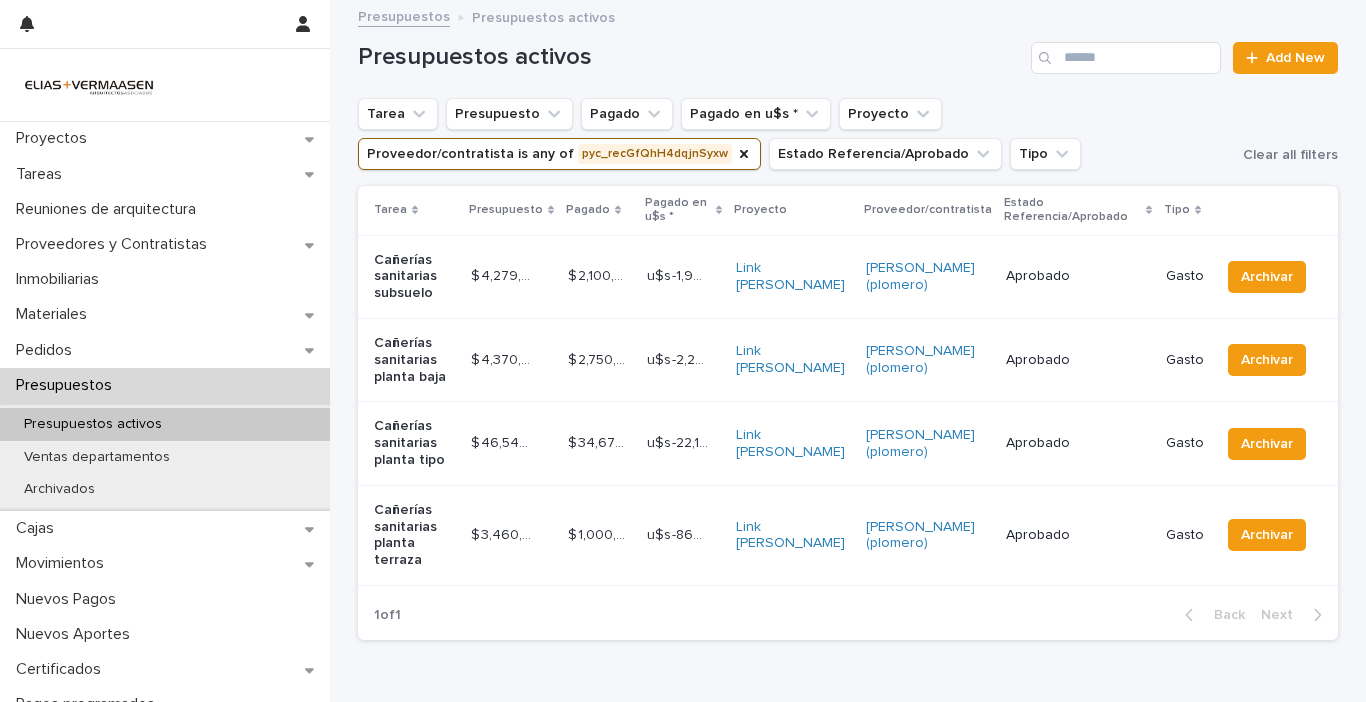 click on "Cañerías sanitarias planta baja" at bounding box center [414, 360] 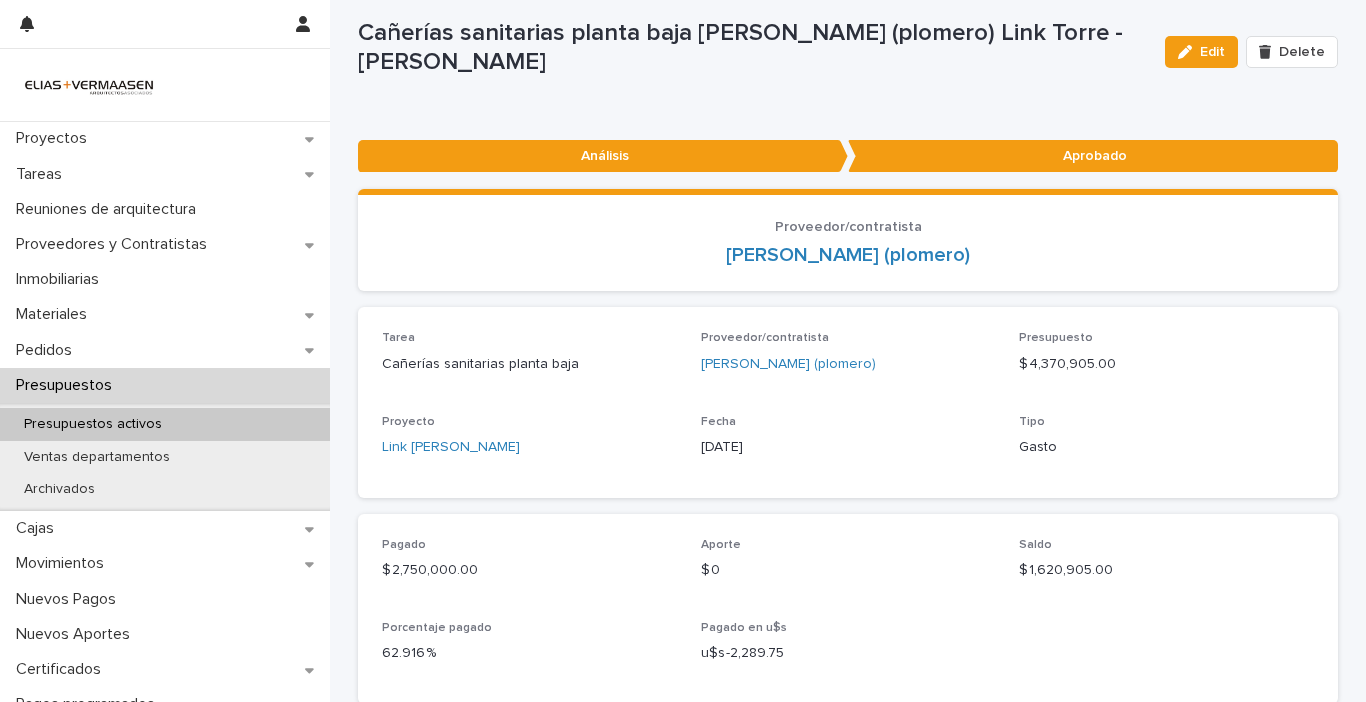scroll, scrollTop: 0, scrollLeft: 0, axis: both 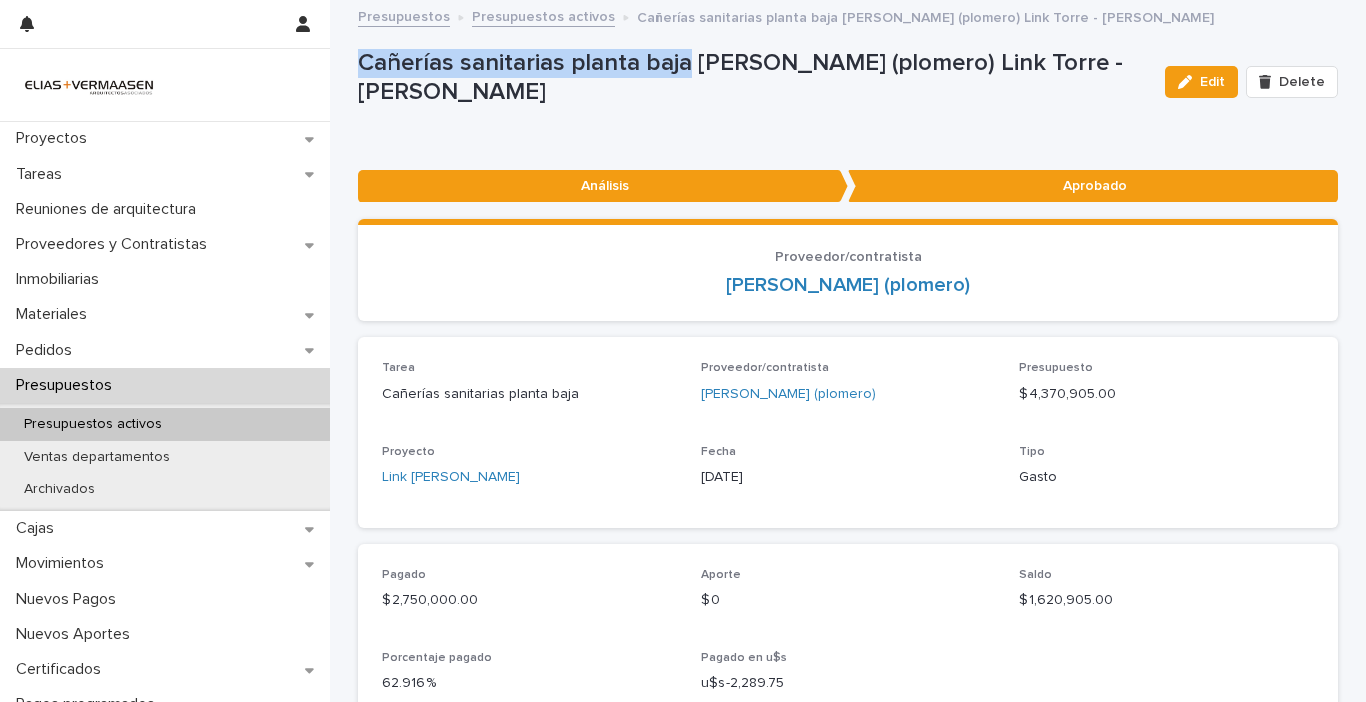 drag, startPoint x: 677, startPoint y: 68, endPoint x: 354, endPoint y: 64, distance: 323.02478 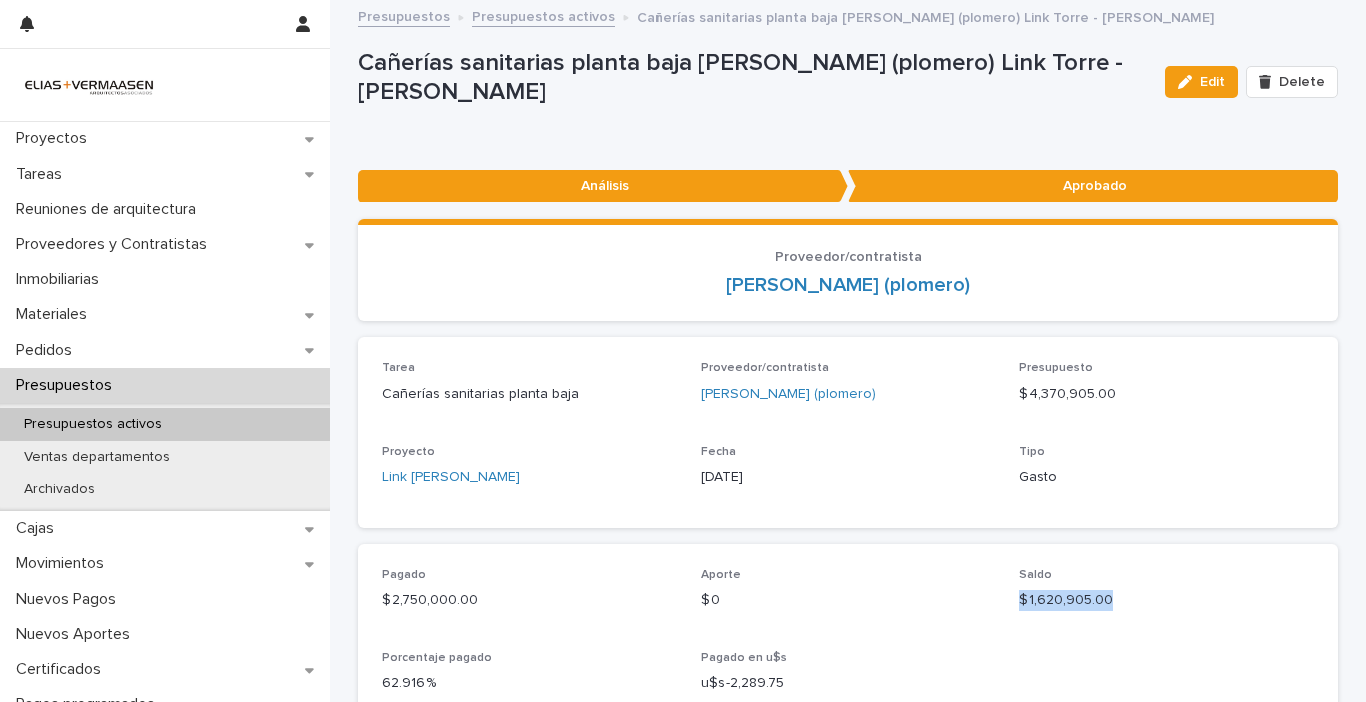 drag, startPoint x: 1012, startPoint y: 600, endPoint x: 1101, endPoint y: 603, distance: 89.050545 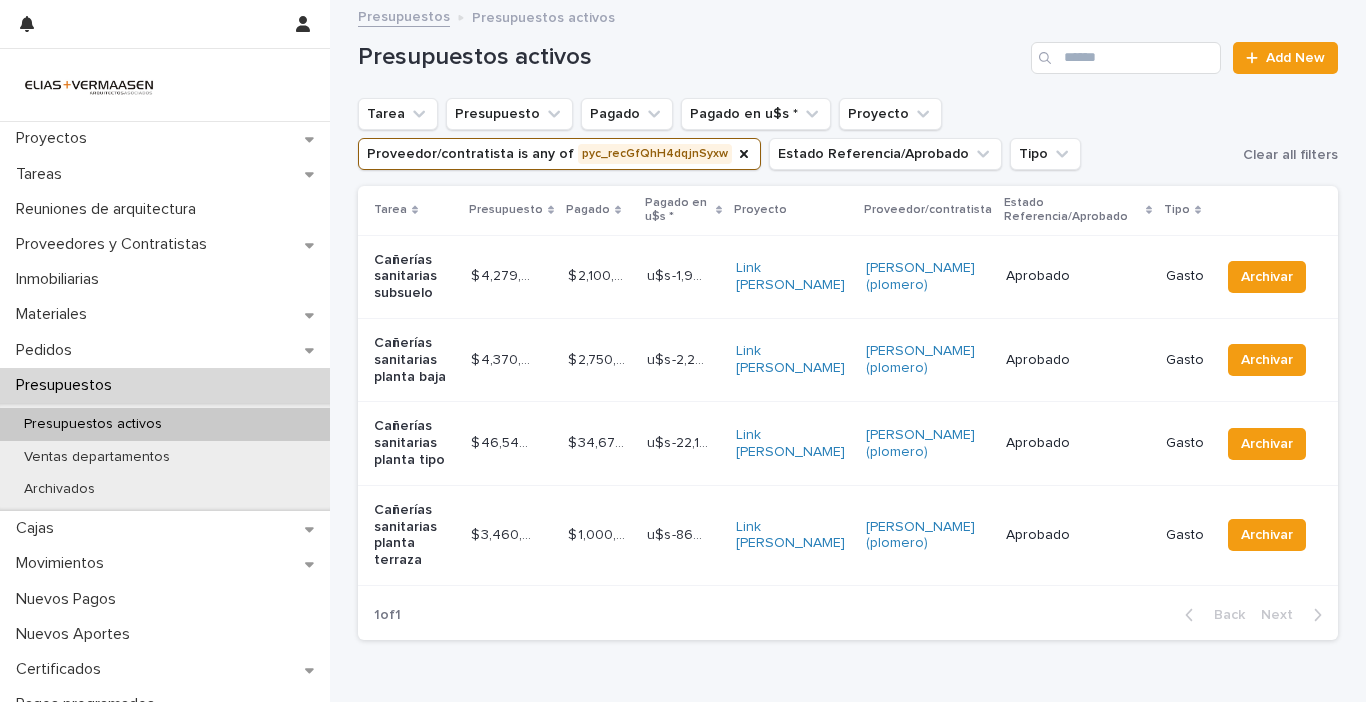 click on "Cañerías sanitarias planta tipo" at bounding box center [414, 443] 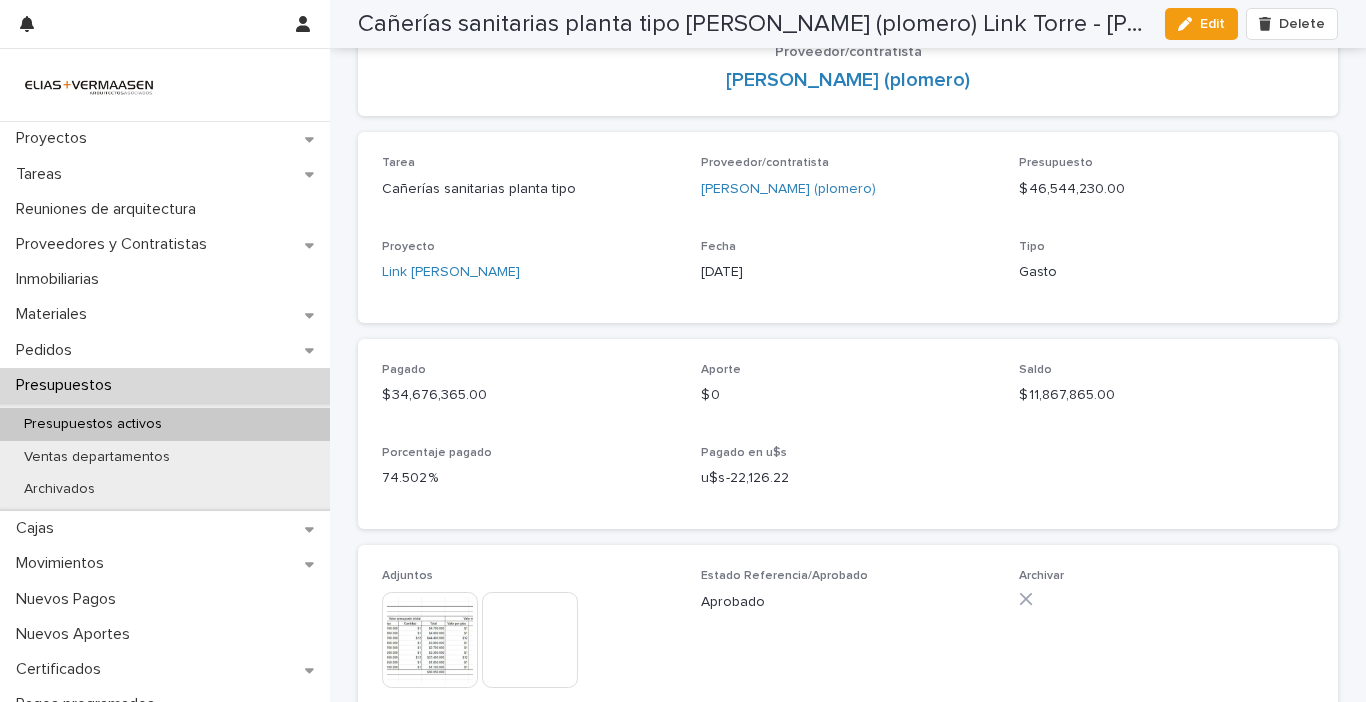 scroll, scrollTop: 200, scrollLeft: 0, axis: vertical 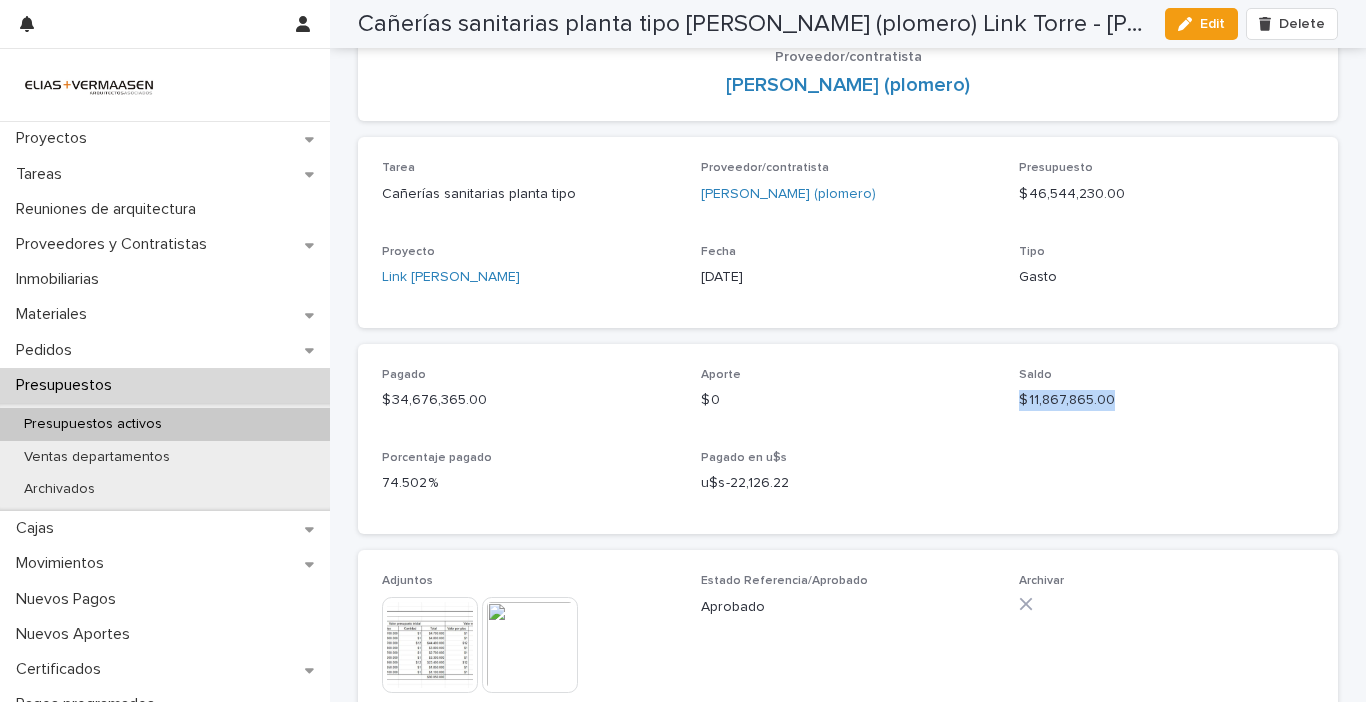 drag, startPoint x: 1013, startPoint y: 400, endPoint x: 1101, endPoint y: 397, distance: 88.051125 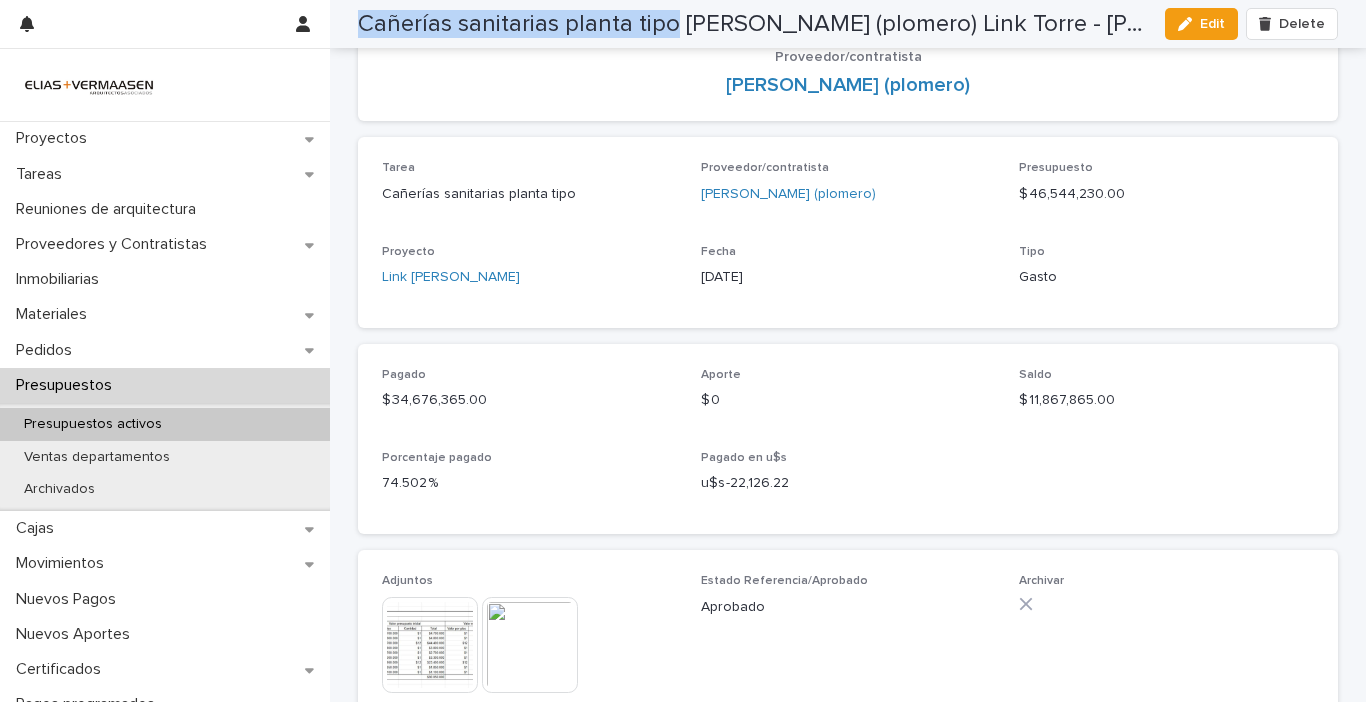 drag, startPoint x: 356, startPoint y: 23, endPoint x: 667, endPoint y: 33, distance: 311.16074 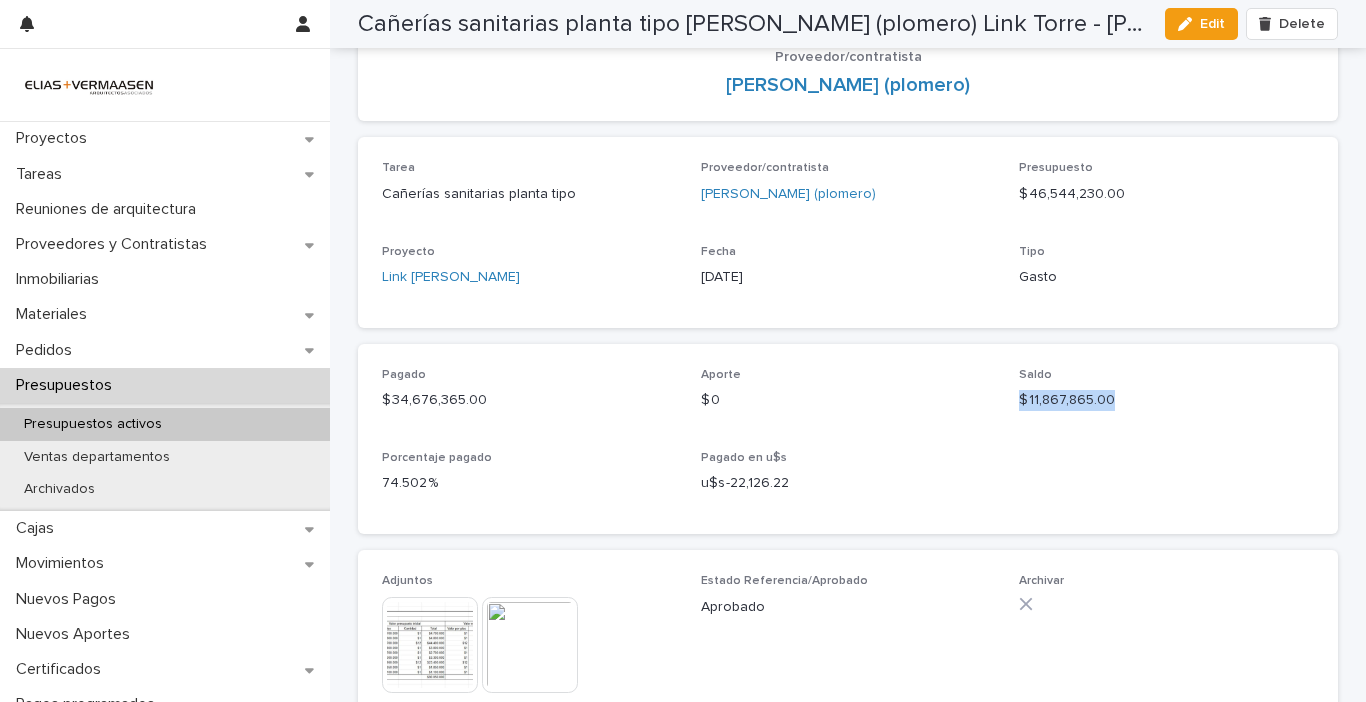 drag, startPoint x: 1014, startPoint y: 401, endPoint x: 1100, endPoint y: 398, distance: 86.05231 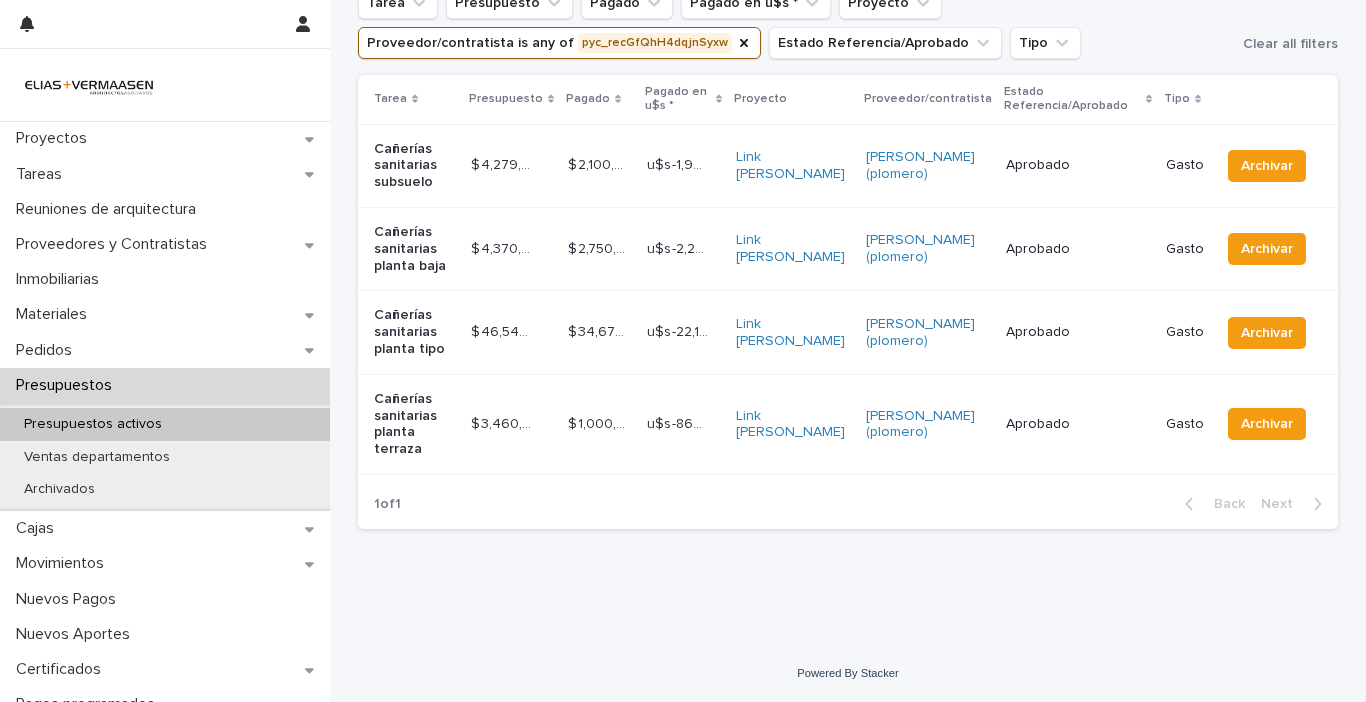 scroll, scrollTop: 0, scrollLeft: 0, axis: both 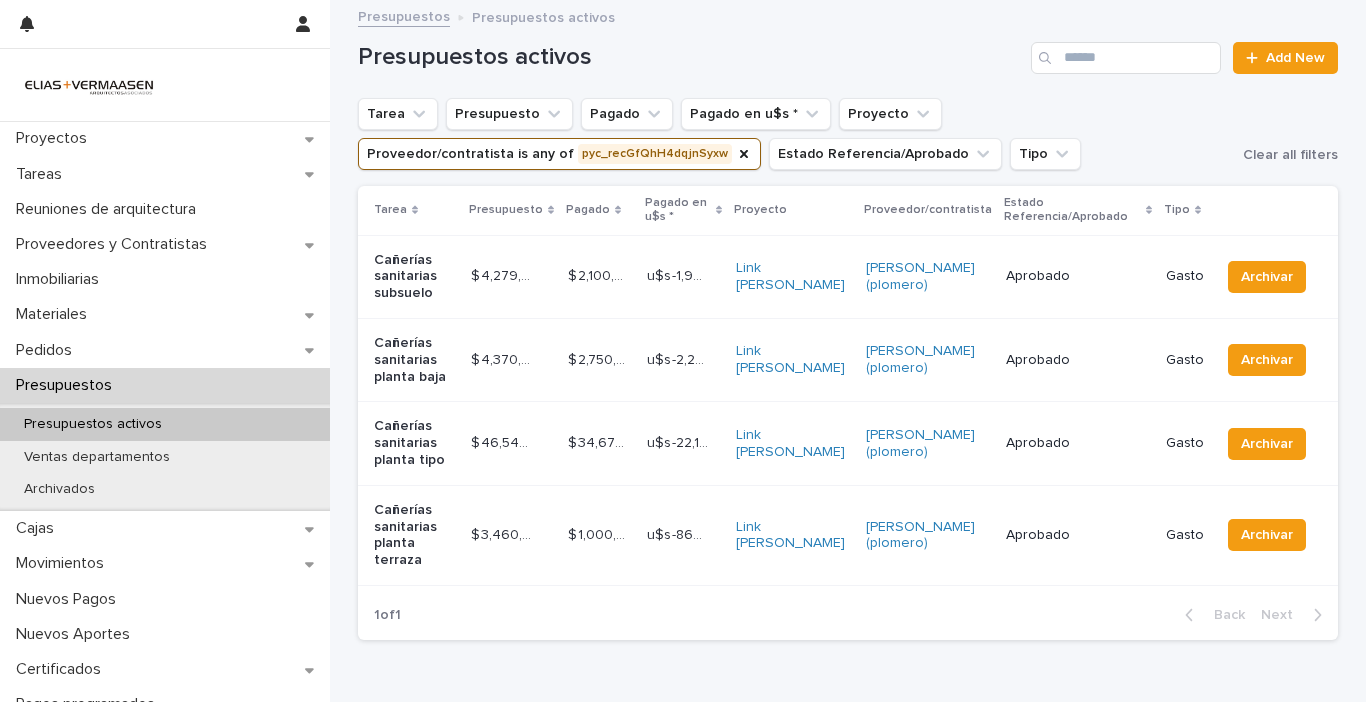 click on "Cañerías sanitarias planta terraza" at bounding box center [414, 535] 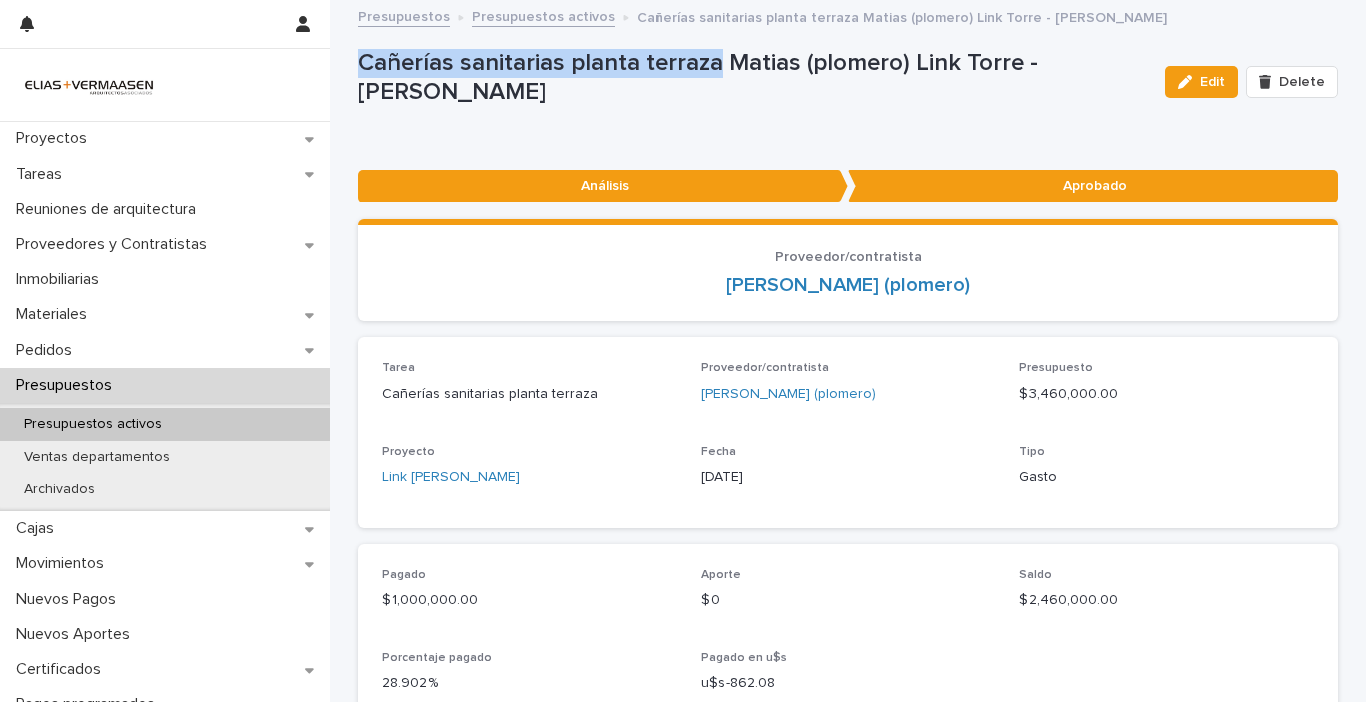 drag, startPoint x: 355, startPoint y: 60, endPoint x: 705, endPoint y: 62, distance: 350.0057 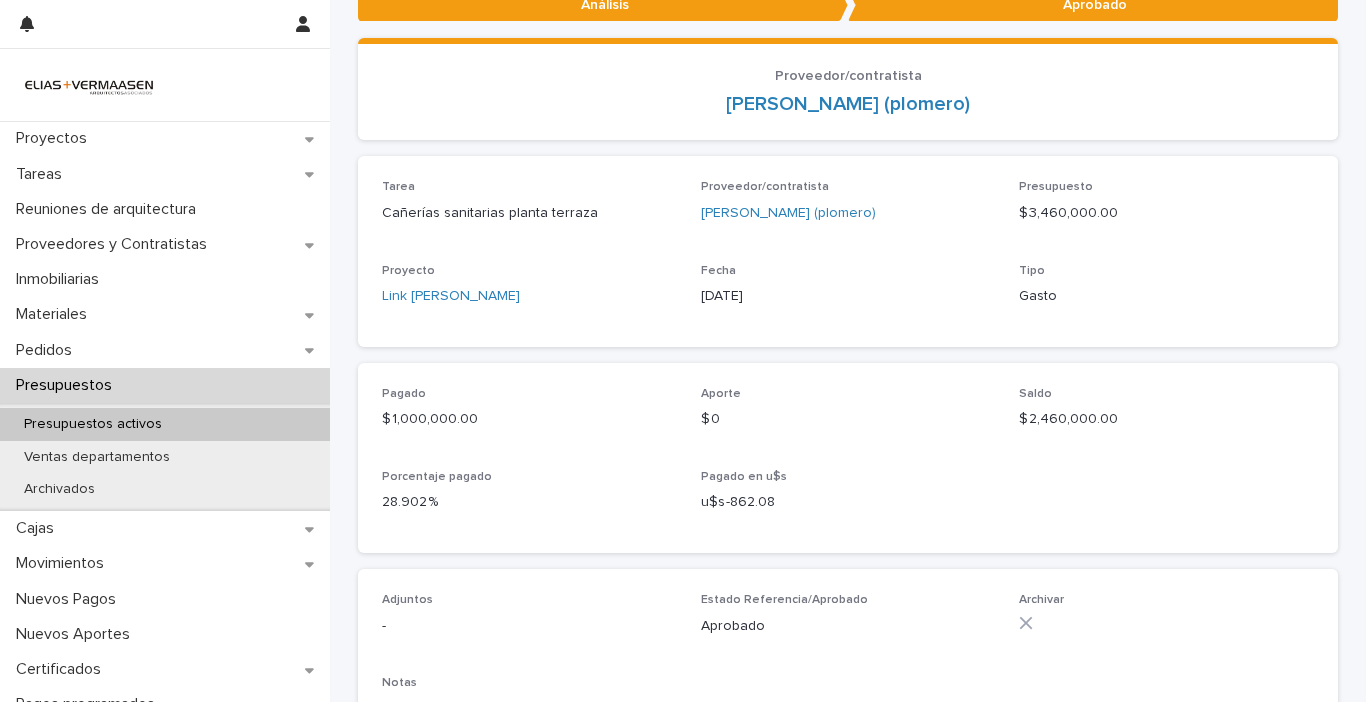 scroll, scrollTop: 200, scrollLeft: 0, axis: vertical 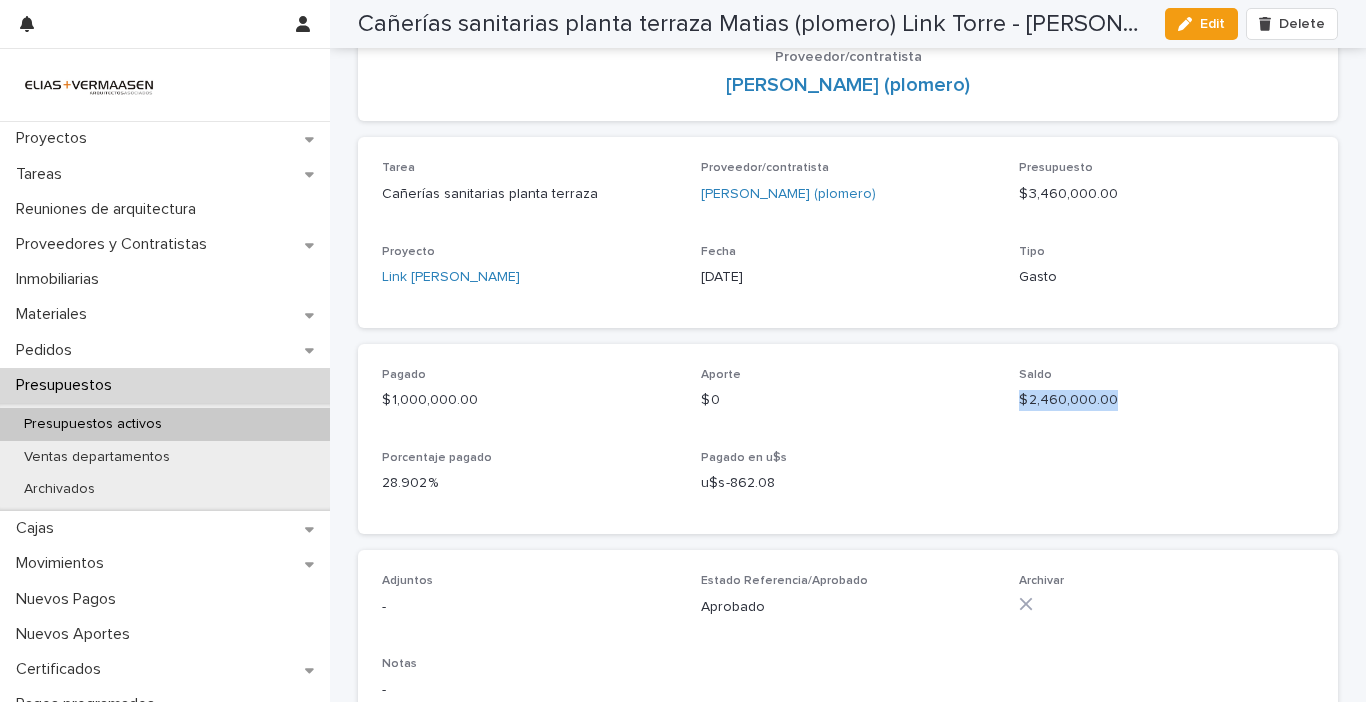 drag, startPoint x: 1014, startPoint y: 403, endPoint x: 1104, endPoint y: 398, distance: 90.13878 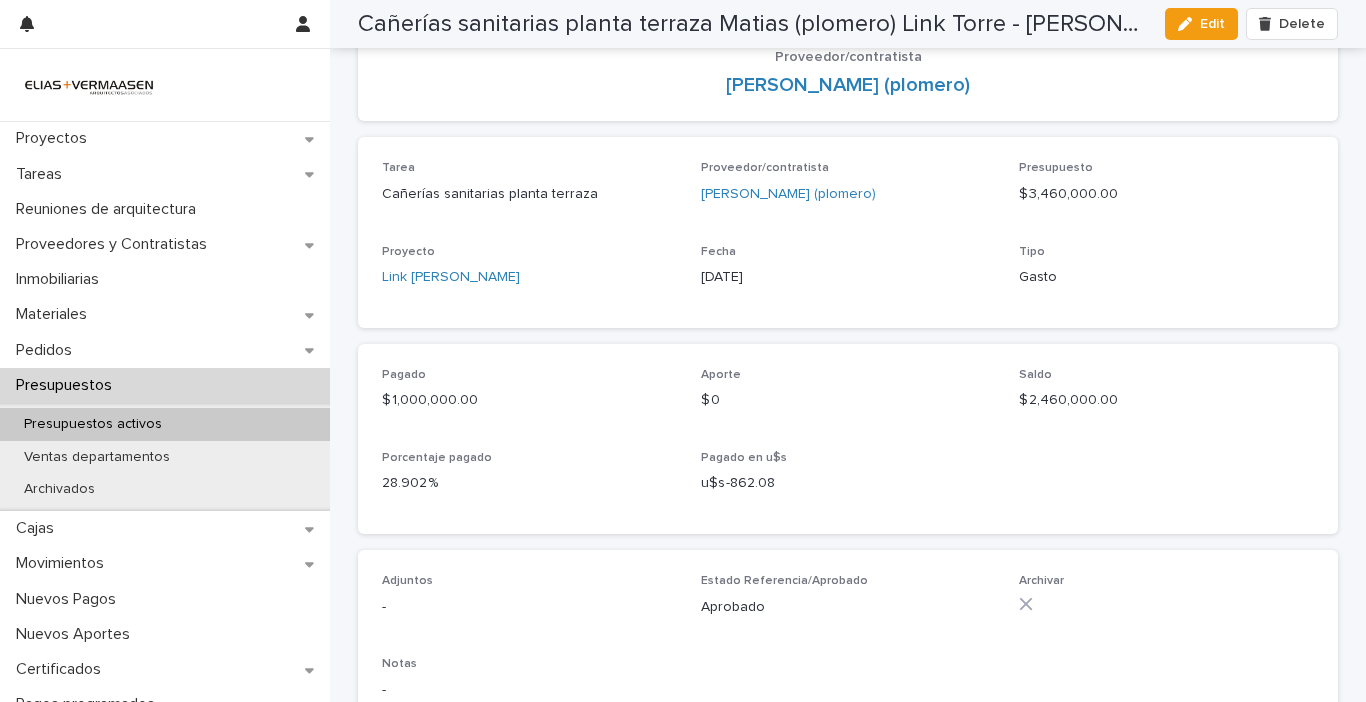 click on "Pagado $ 1,000,000.00" at bounding box center (529, 397) 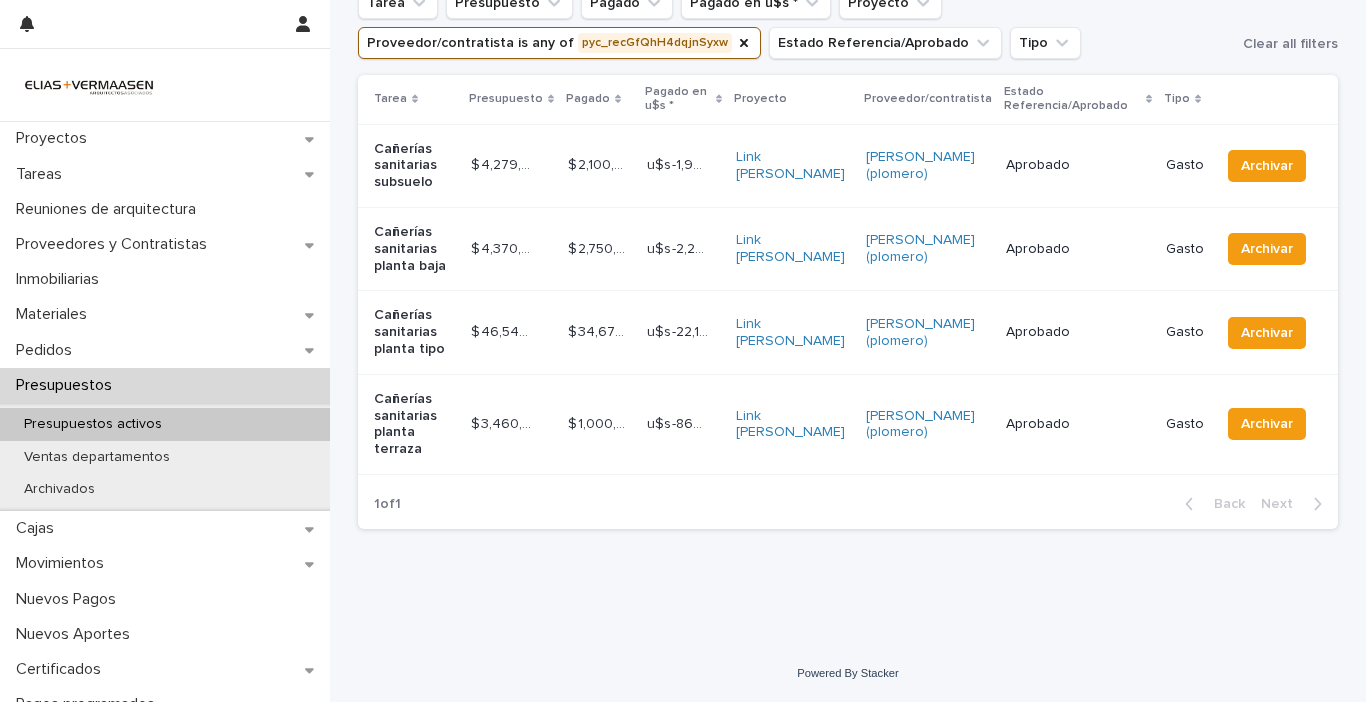 scroll, scrollTop: 0, scrollLeft: 0, axis: both 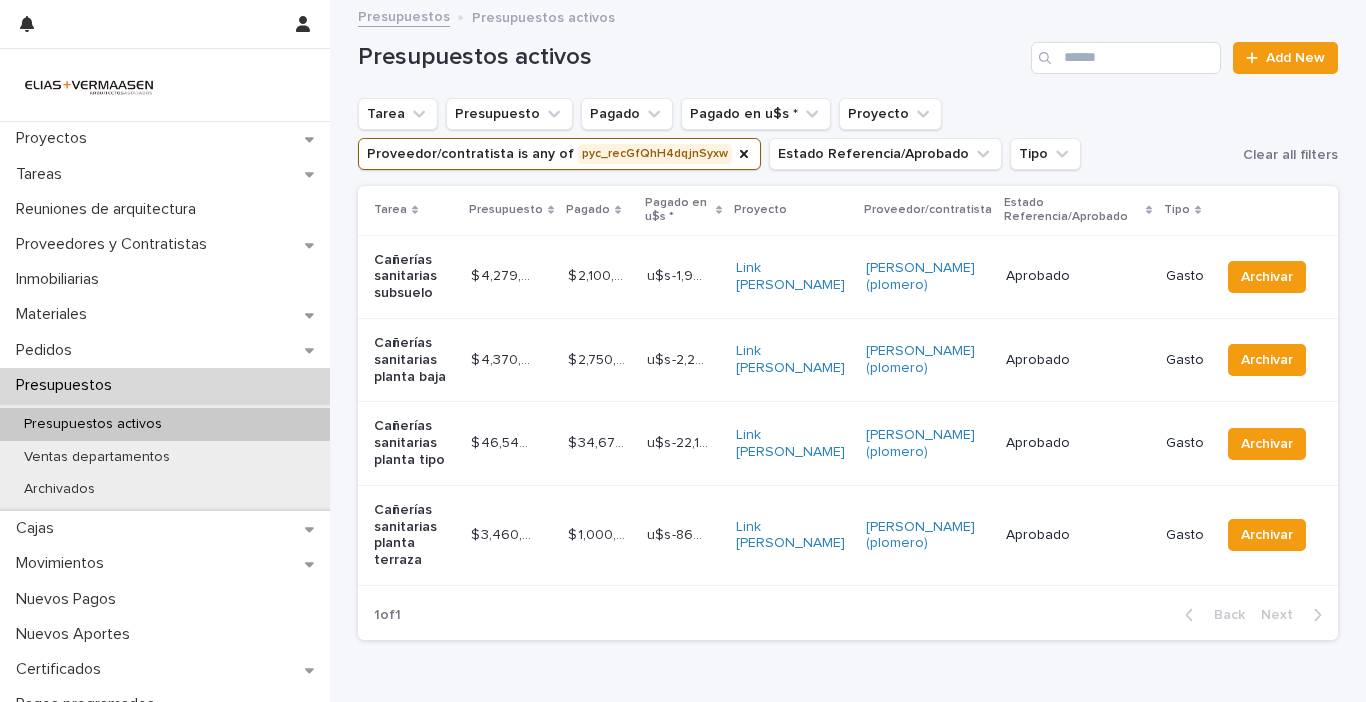 click on "Cañerías sanitarias planta tipo" at bounding box center [414, 443] 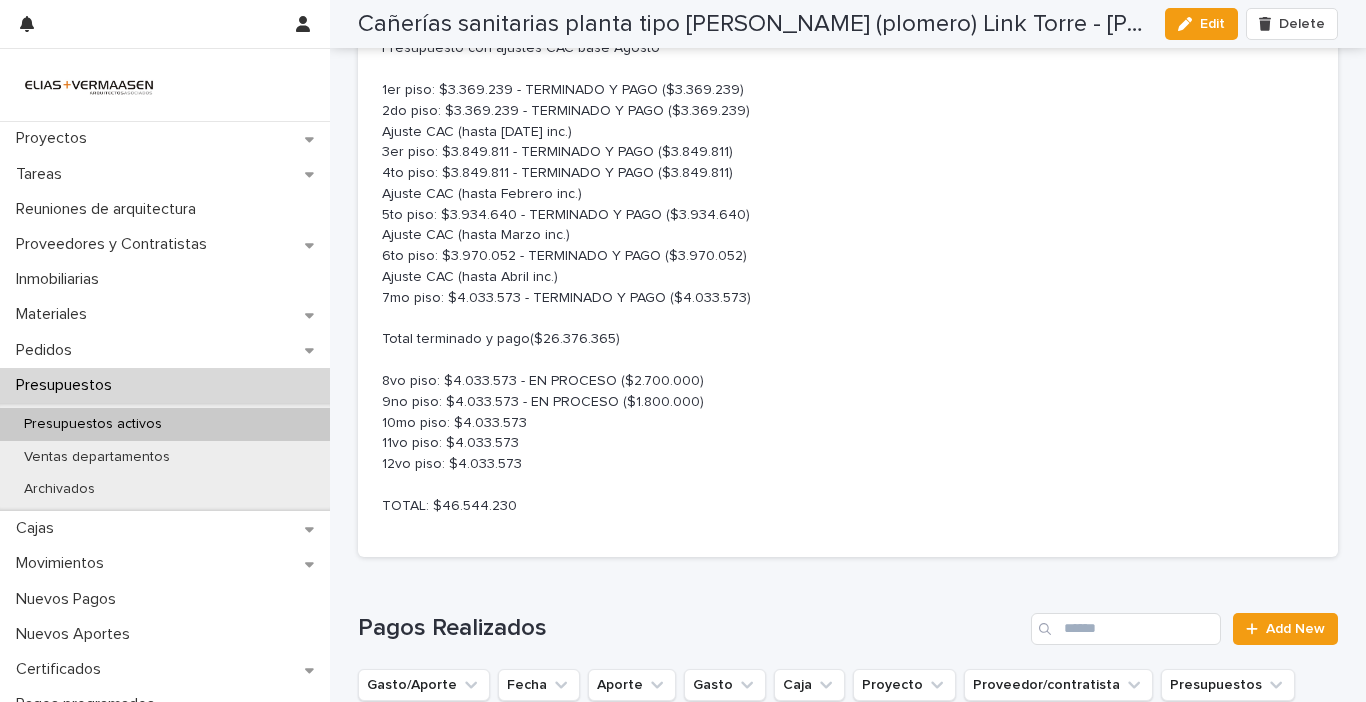 scroll, scrollTop: 1000, scrollLeft: 0, axis: vertical 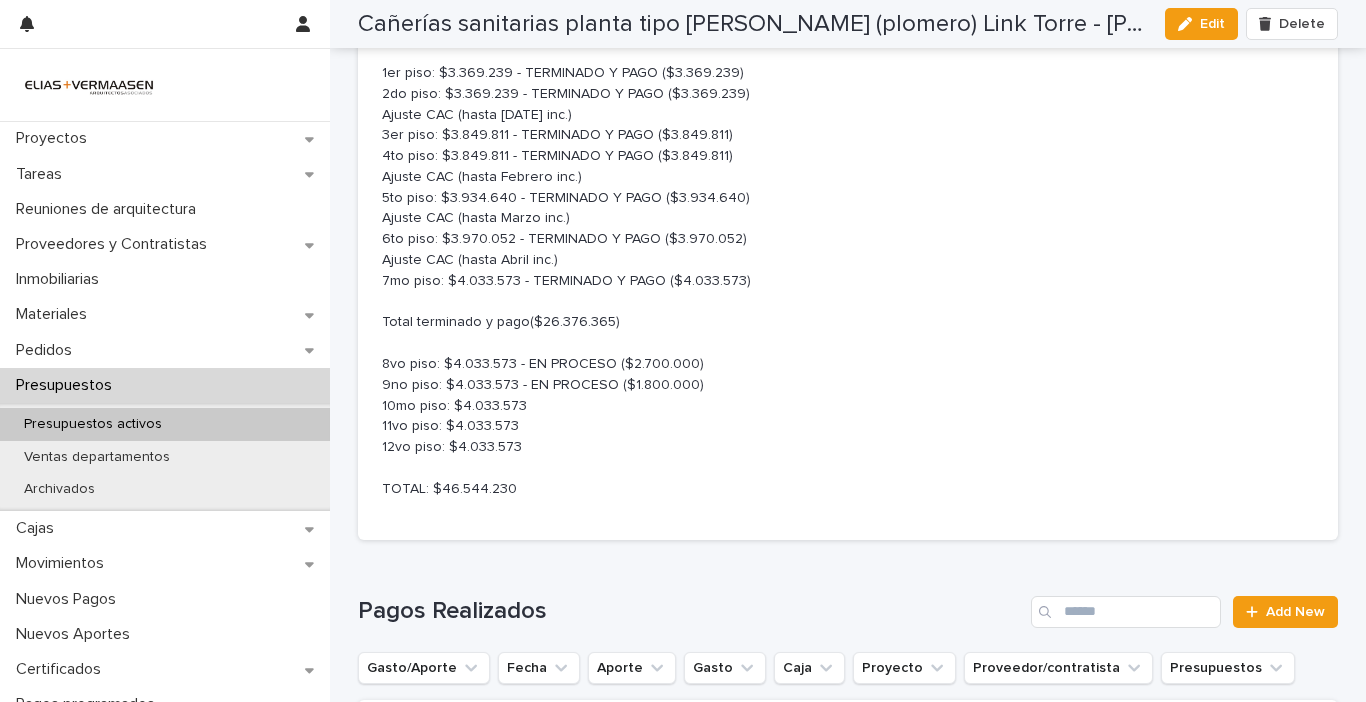 click on "El presupuesto inicial del [DATE] de $40.430.872 corresponde a las 12 plantas tipo.
Precio inicial por piso: $3.369.239
Presupuesto con ajustes CAC base Agosto
1er piso: $3.369.239 - TERMINADO Y PAGO ($3.369.239)
2do piso: $3.369.239 - TERMINADO Y PAGO ($3.369.239)
Ajuste CAC (hasta [DATE] inc.)
3er piso: $3.849.811 - TERMINADO Y PAGO ($3.849.811)
4to piso: $3.849.811 - TERMINADO Y PAGO ($3.849.811)
Ajuste CAC (hasta Febrero inc.)
5to piso: $3.934.640 - TERMINADO Y PAGO ($3.934.640)
Ajuste CAC (hasta Marzo inc.)
6to piso: $3.970.052 - TERMINADO Y PAGO ($3.970.052)
Ajuste CAC (hasta Abril inc.)
7mo piso: $4.033.573 - TERMINADO Y PAGO ($4.033.573)
Total terminado y pago($26.376.365)
8vo piso: $4.033.573 - EN PROCESO ($2.700.000)
9no piso: $4.033.573 - EN PROCESO ($1.800.000)
10mo piso: $4.033.573
11vo piso: $4.033.573
12vo piso: $4.033.573
TOTAL: $46.544.230" at bounding box center (848, 229) 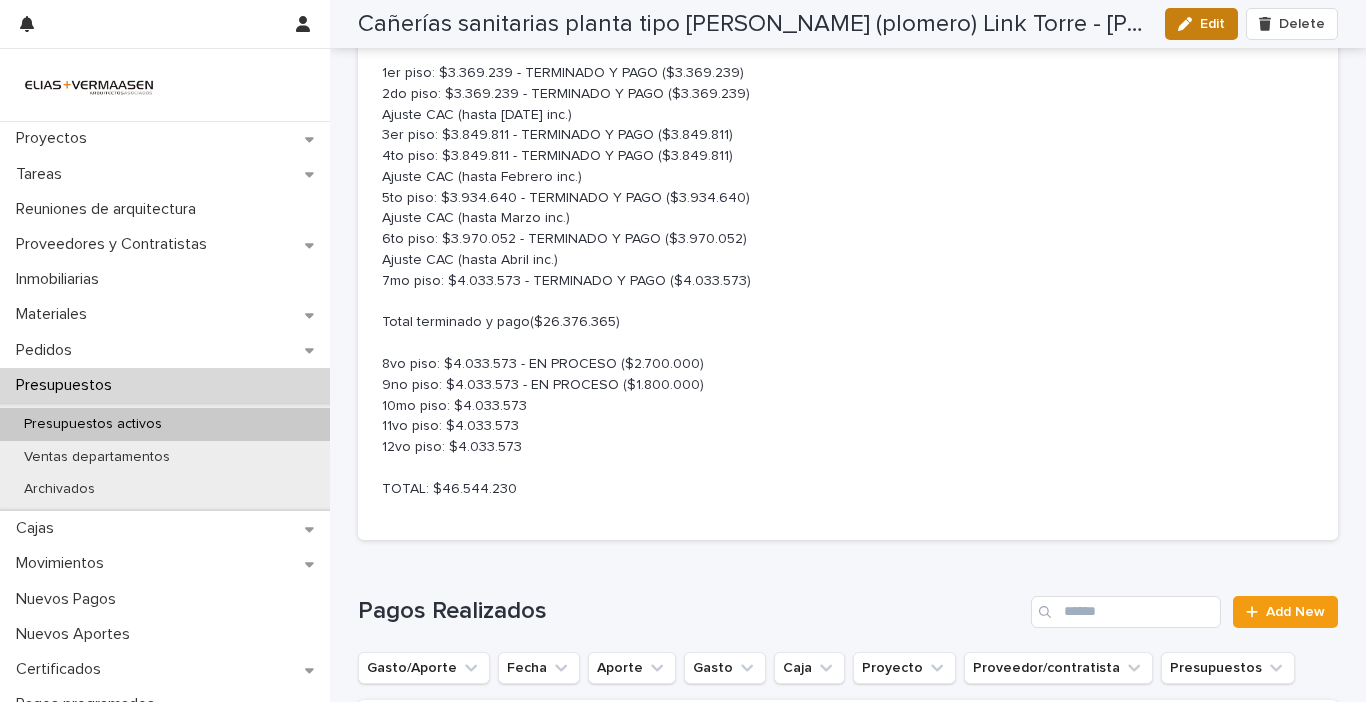 click 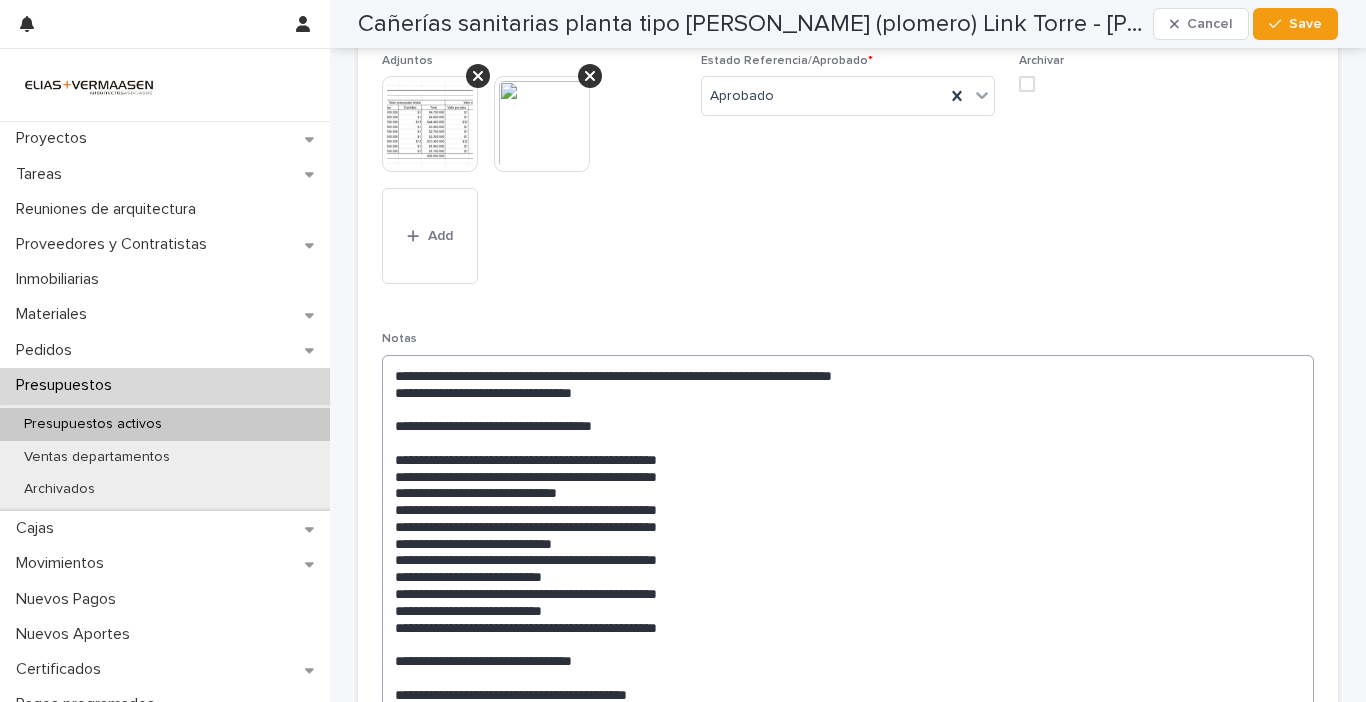 scroll, scrollTop: 1099, scrollLeft: 0, axis: vertical 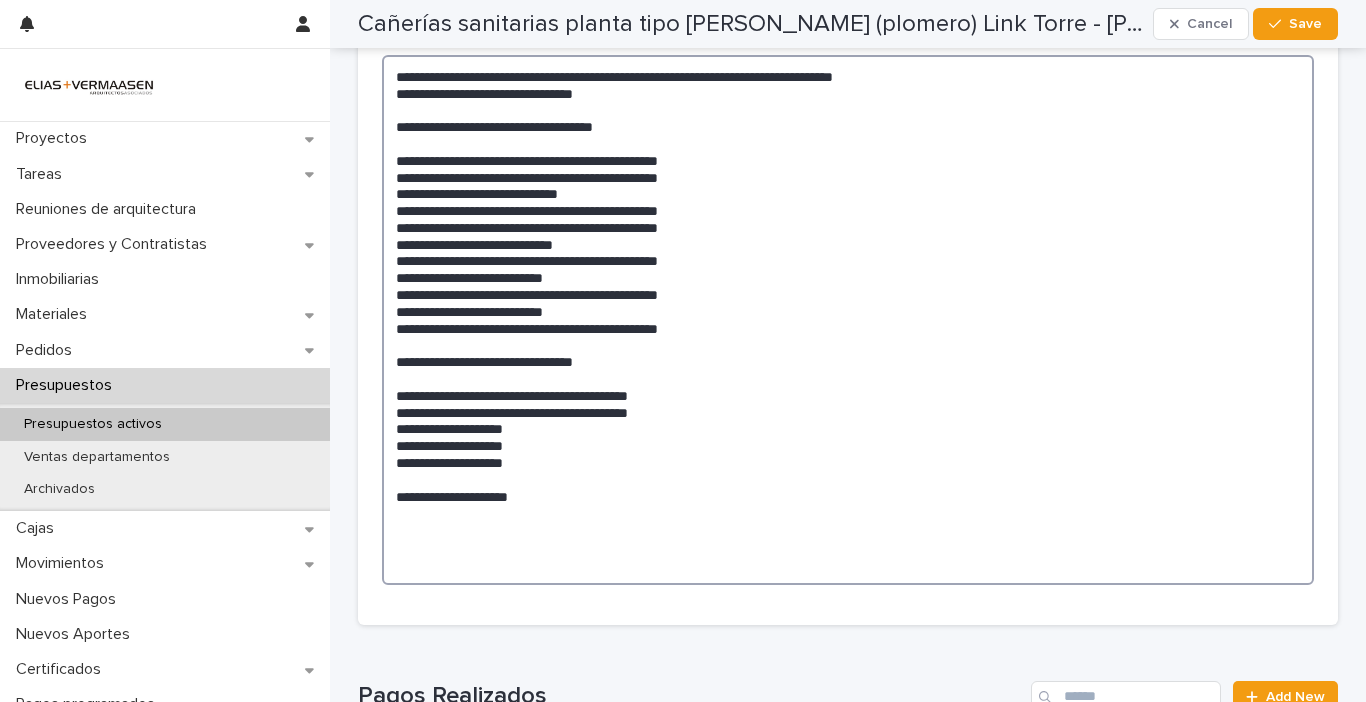 drag, startPoint x: 530, startPoint y: 372, endPoint x: 610, endPoint y: 376, distance: 80.09994 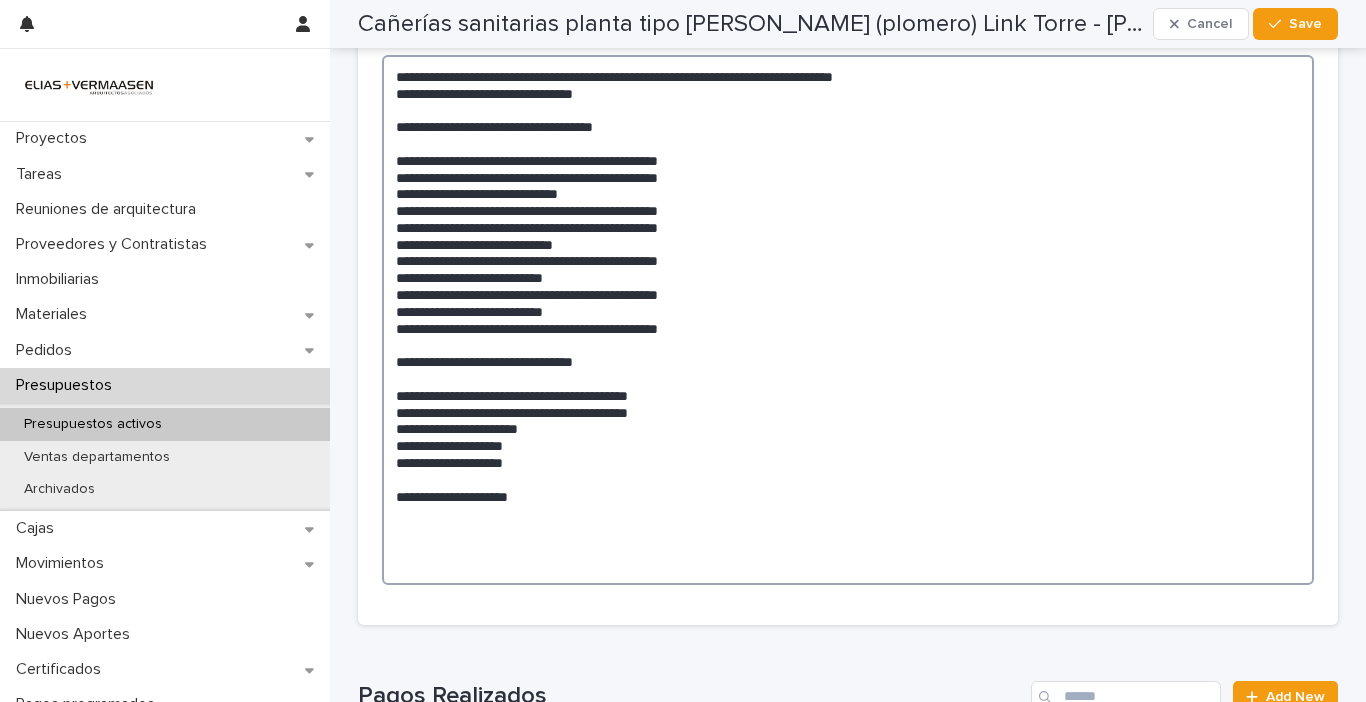 paste on "**********" 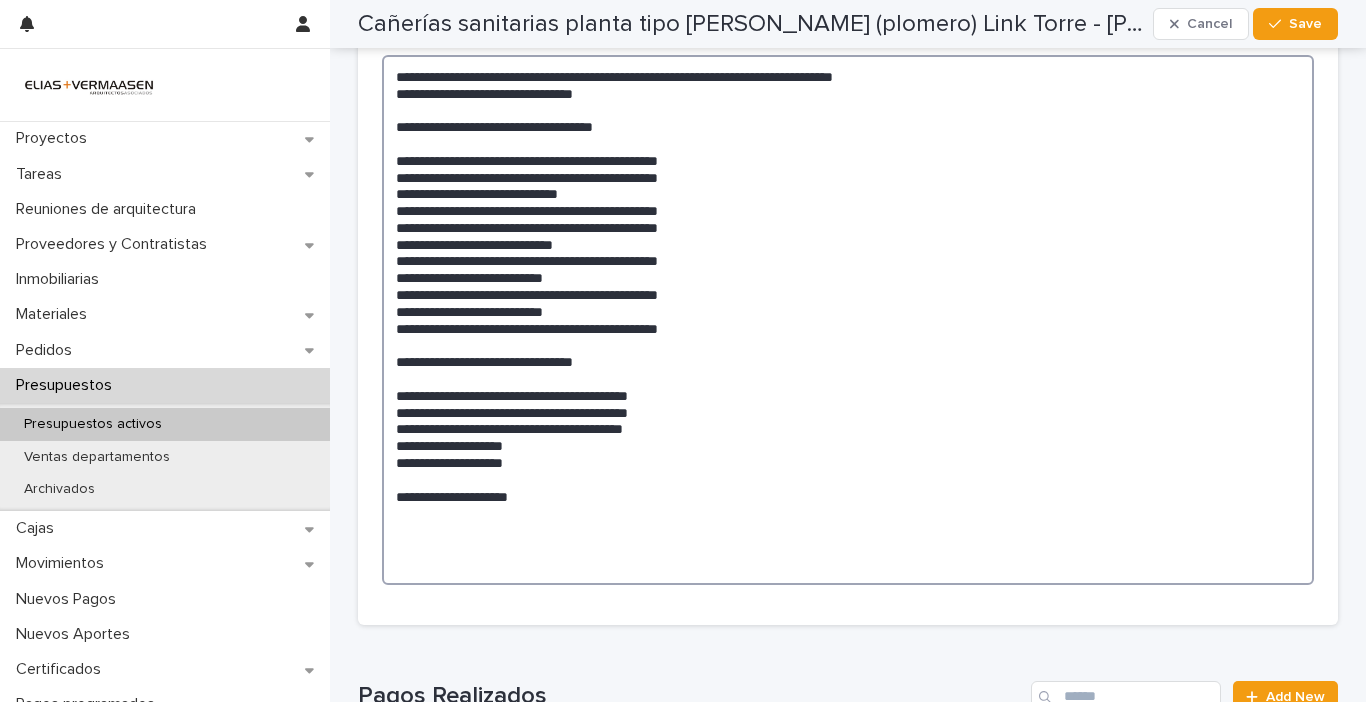 drag, startPoint x: 630, startPoint y: 372, endPoint x: 644, endPoint y: 374, distance: 14.142136 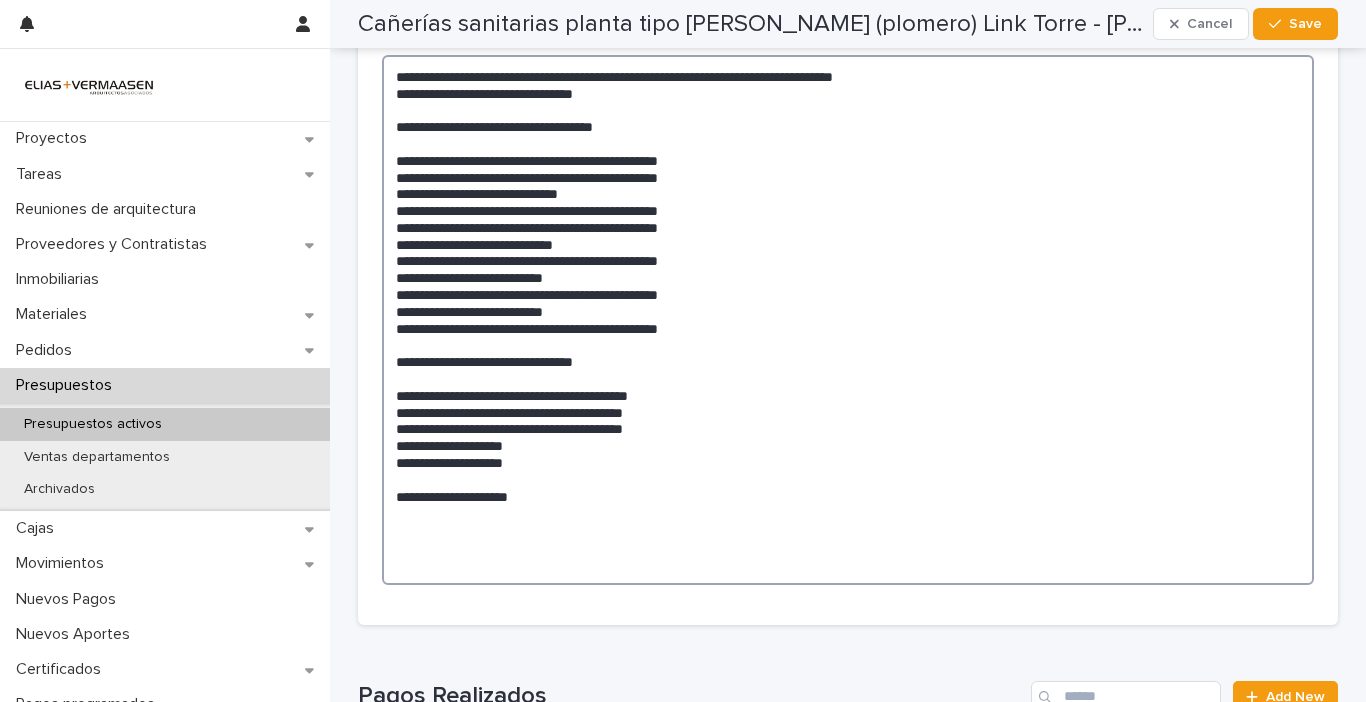 click on "**********" at bounding box center (848, 320) 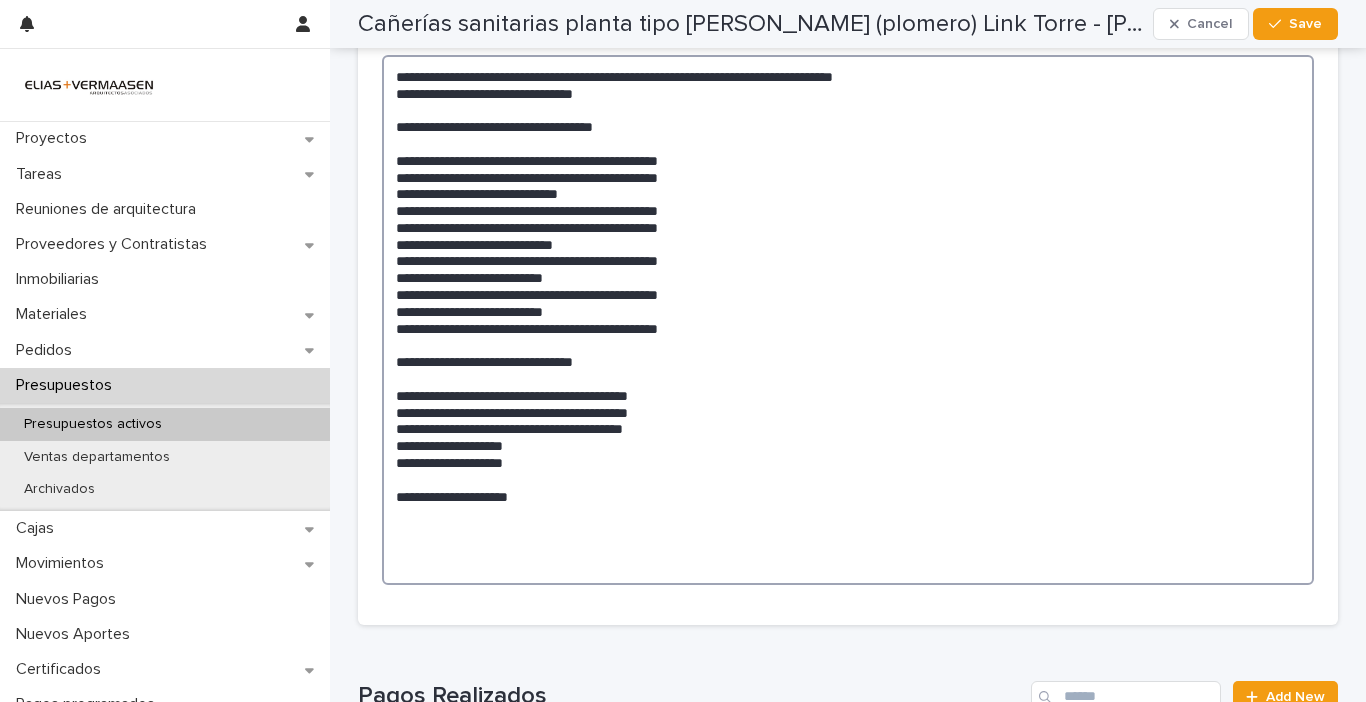 drag, startPoint x: 631, startPoint y: 358, endPoint x: 646, endPoint y: 358, distance: 15 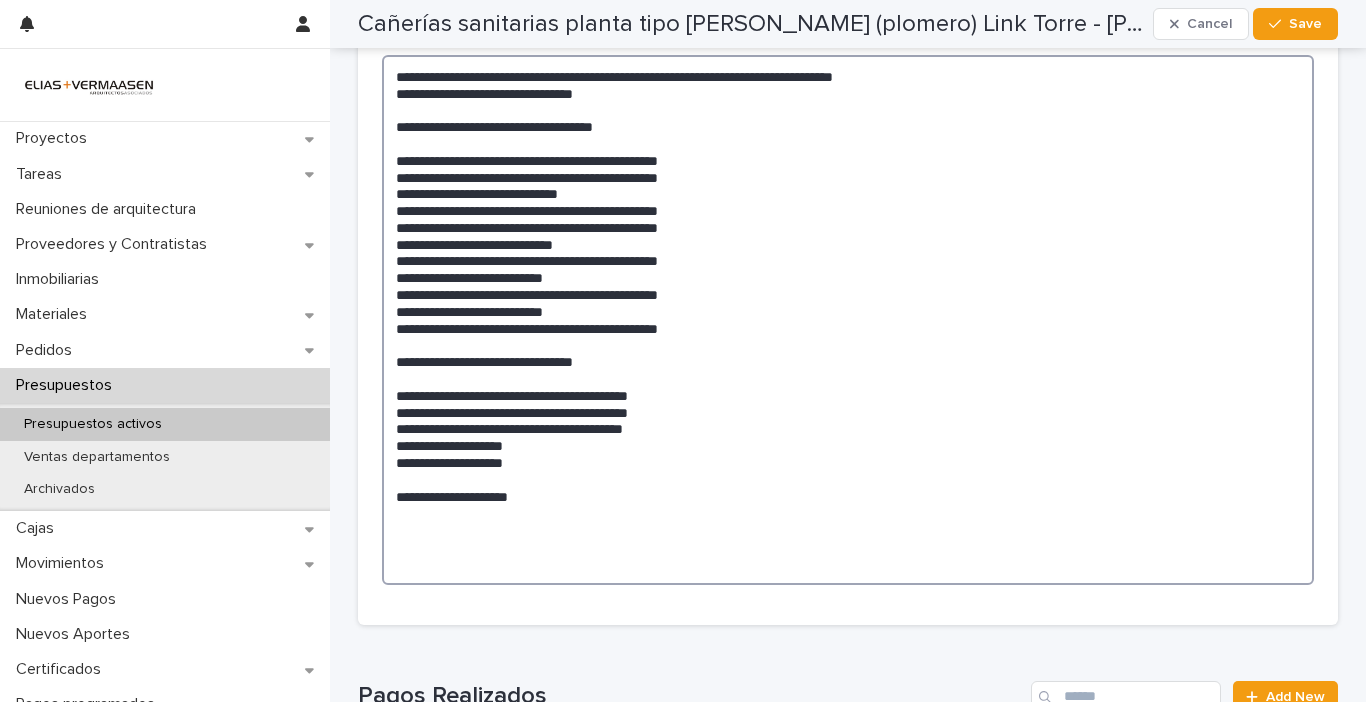 click on "**********" at bounding box center (848, 320) 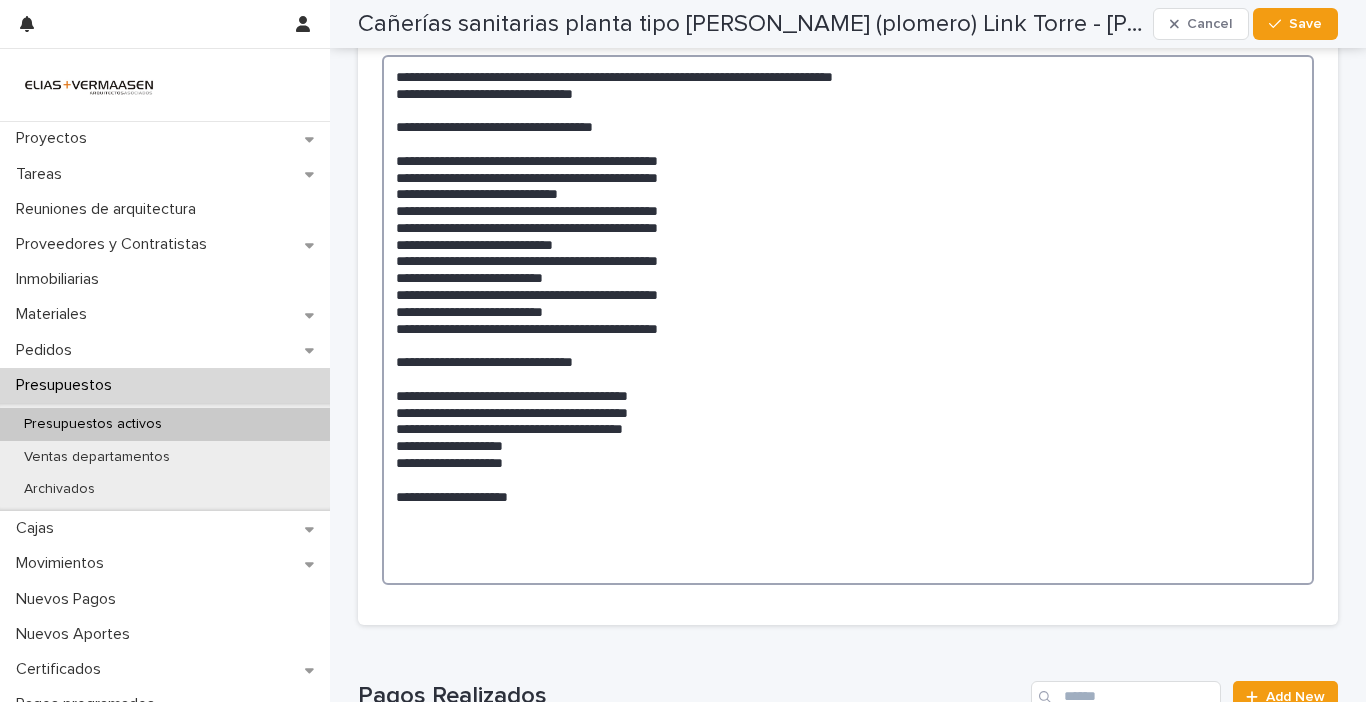 click on "**********" at bounding box center (848, 320) 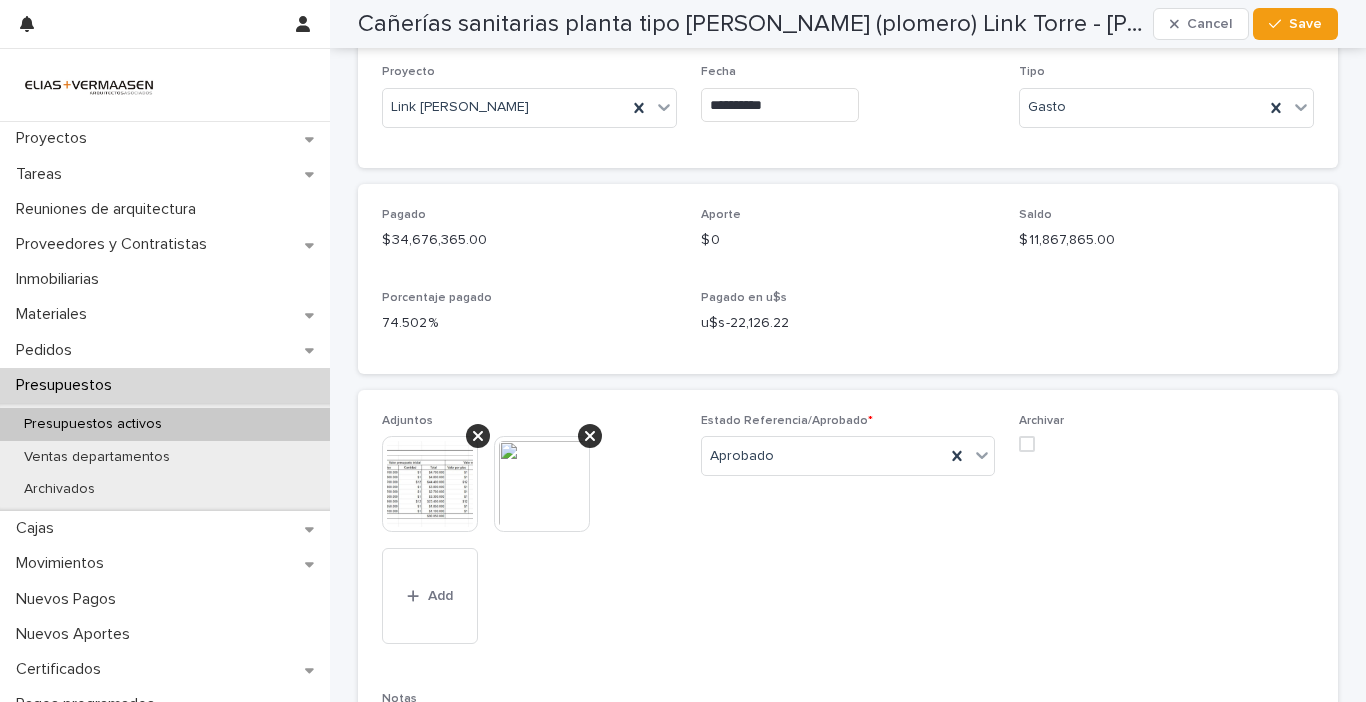 scroll, scrollTop: 399, scrollLeft: 0, axis: vertical 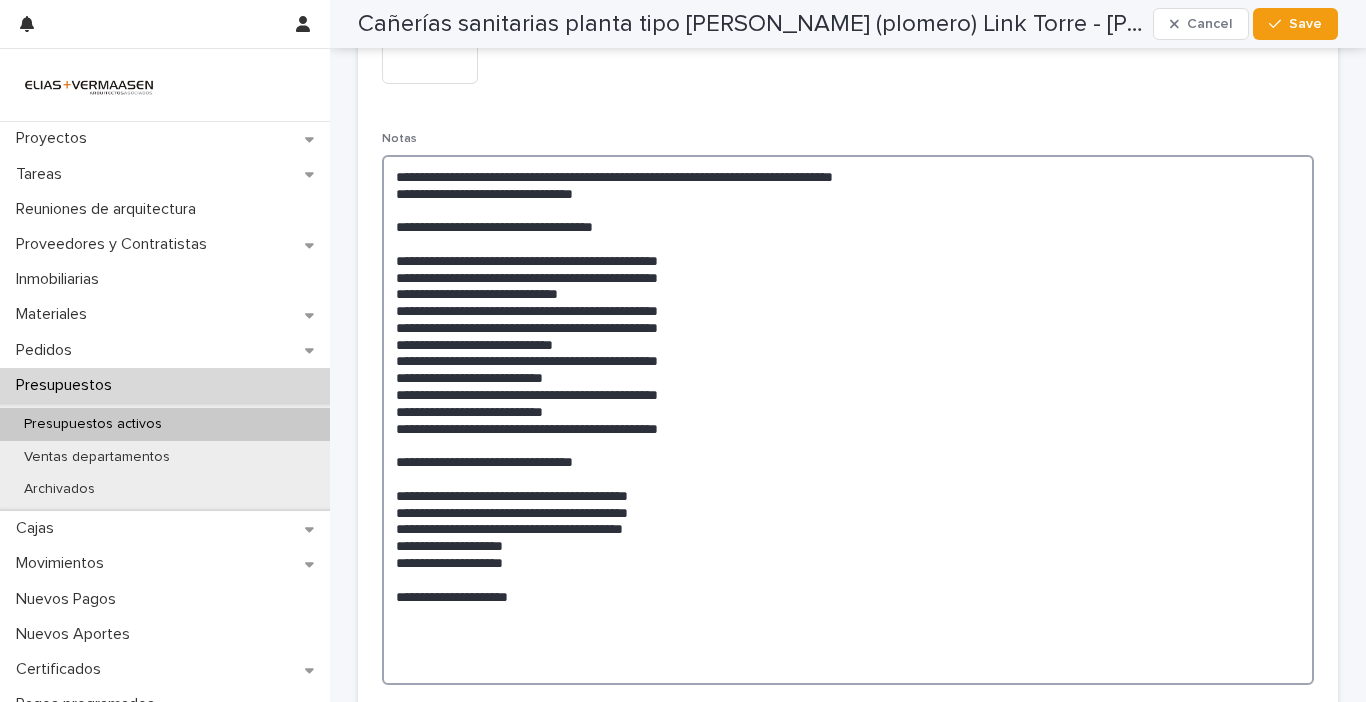 click on "**********" at bounding box center (848, 420) 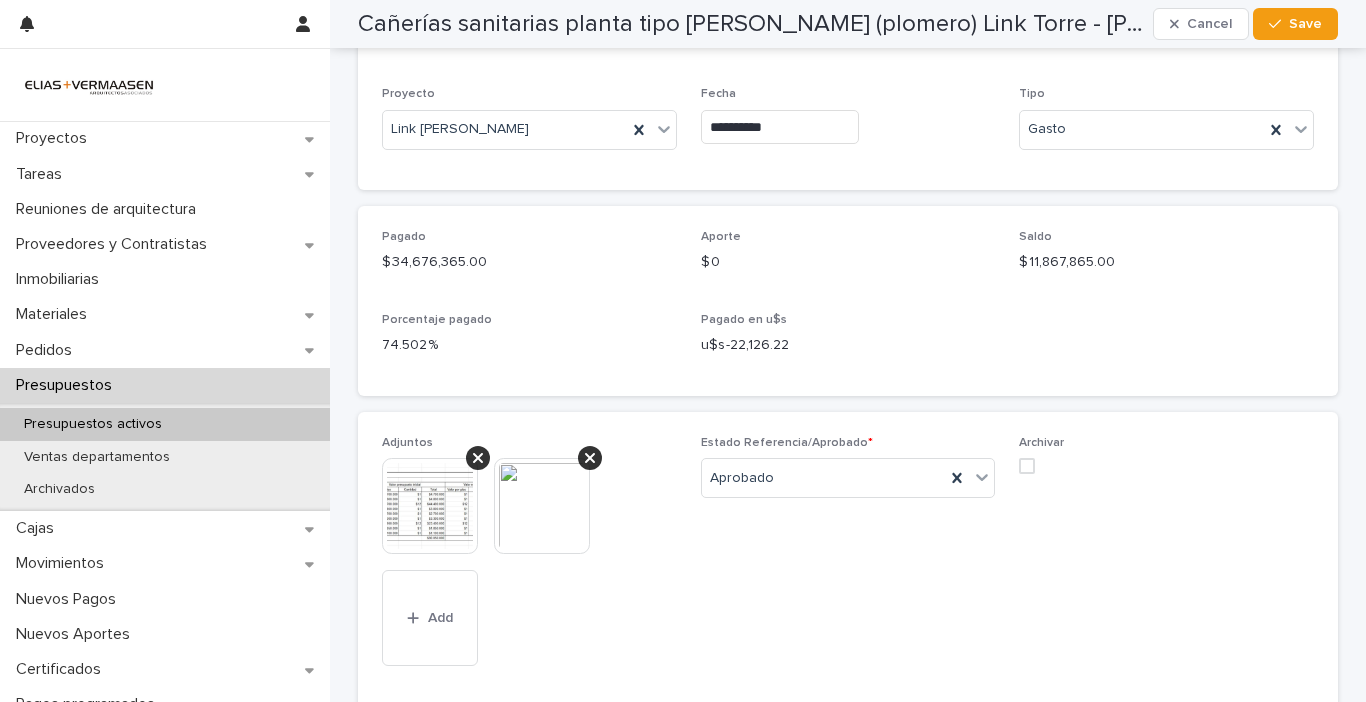 scroll, scrollTop: 399, scrollLeft: 0, axis: vertical 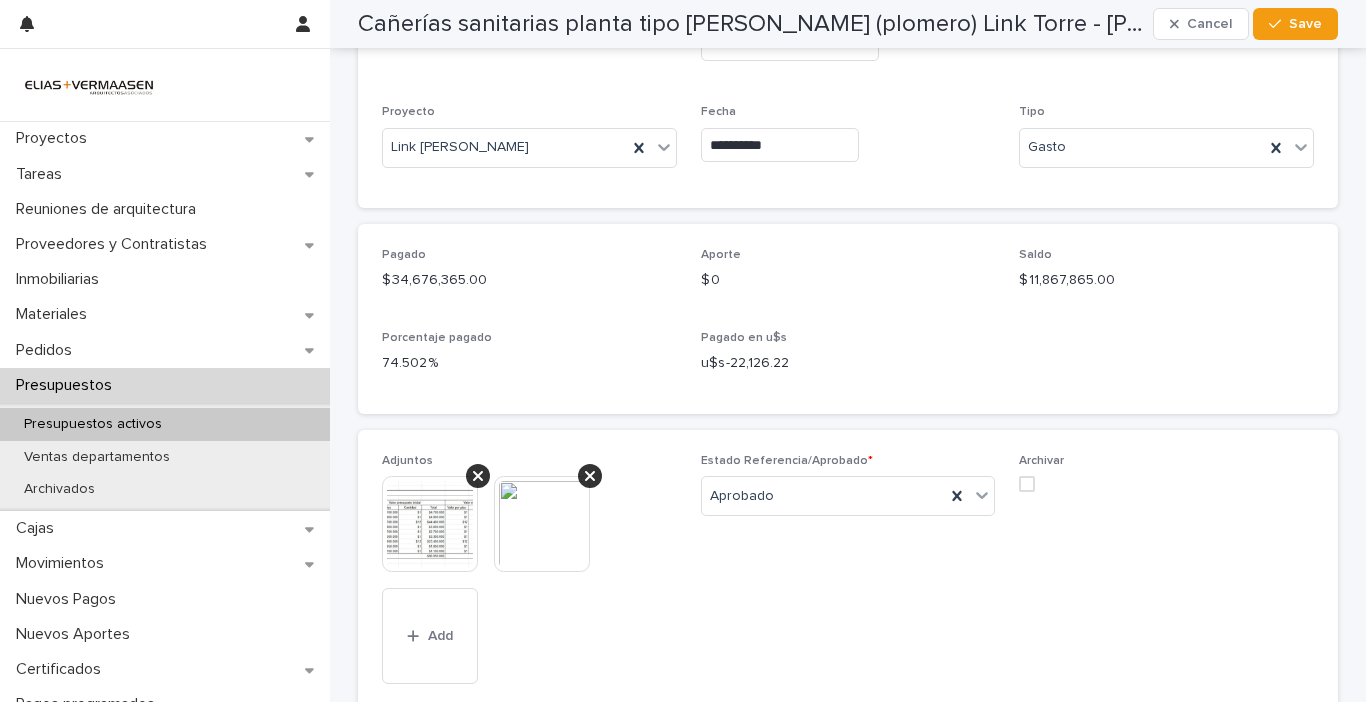 type on "**********" 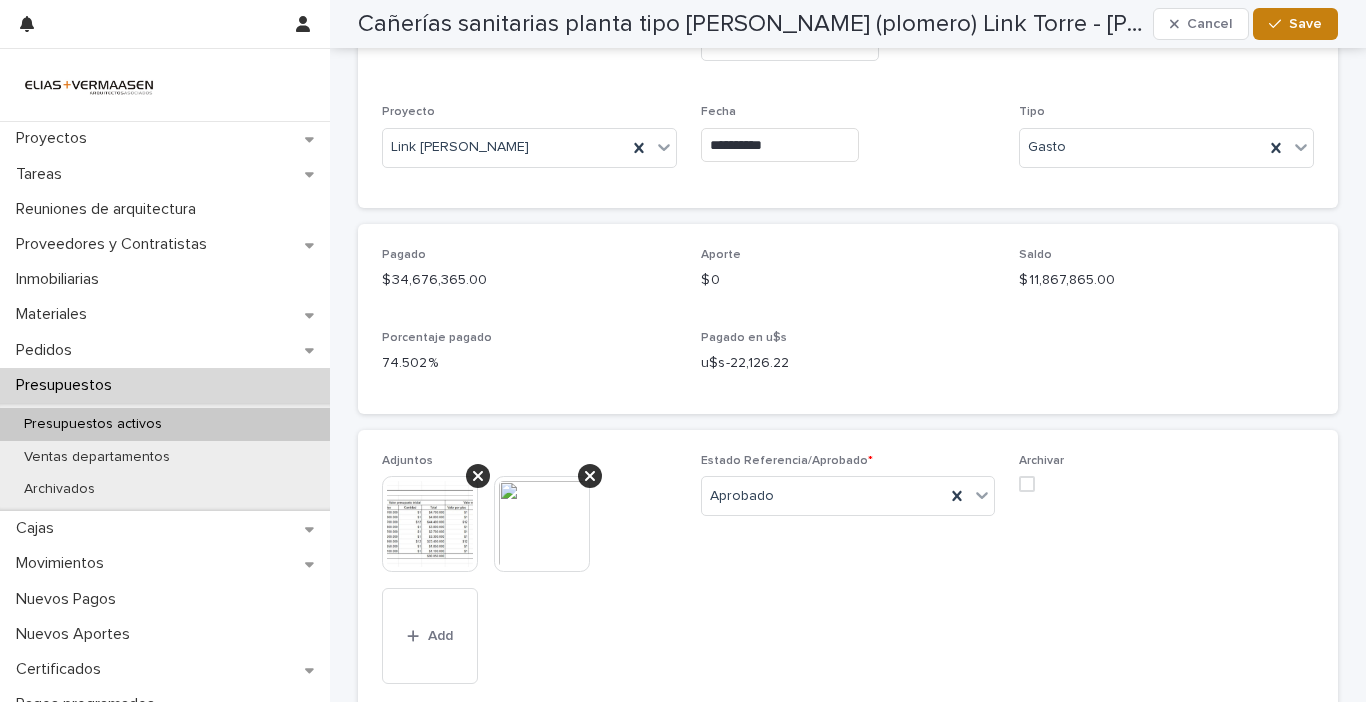 click on "Save" at bounding box center (1295, 24) 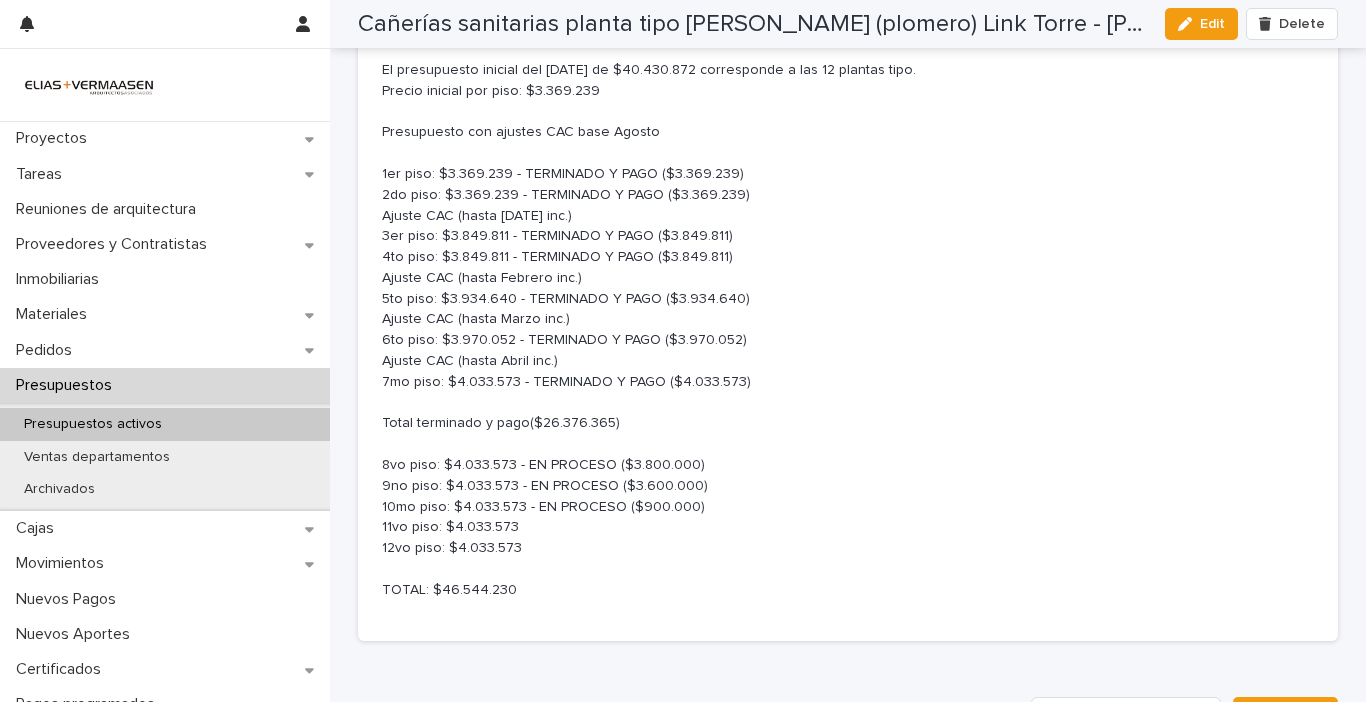 scroll, scrollTop: 199, scrollLeft: 0, axis: vertical 